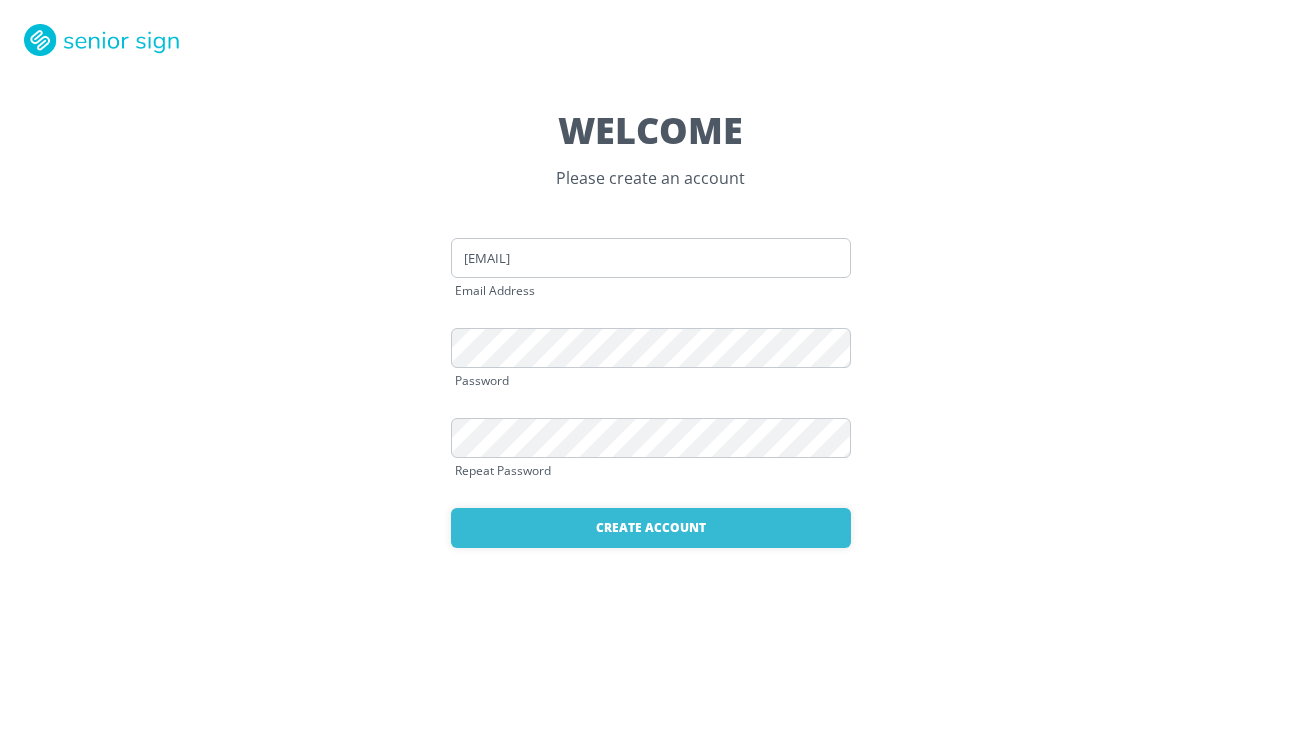 scroll, scrollTop: 1, scrollLeft: 0, axis: vertical 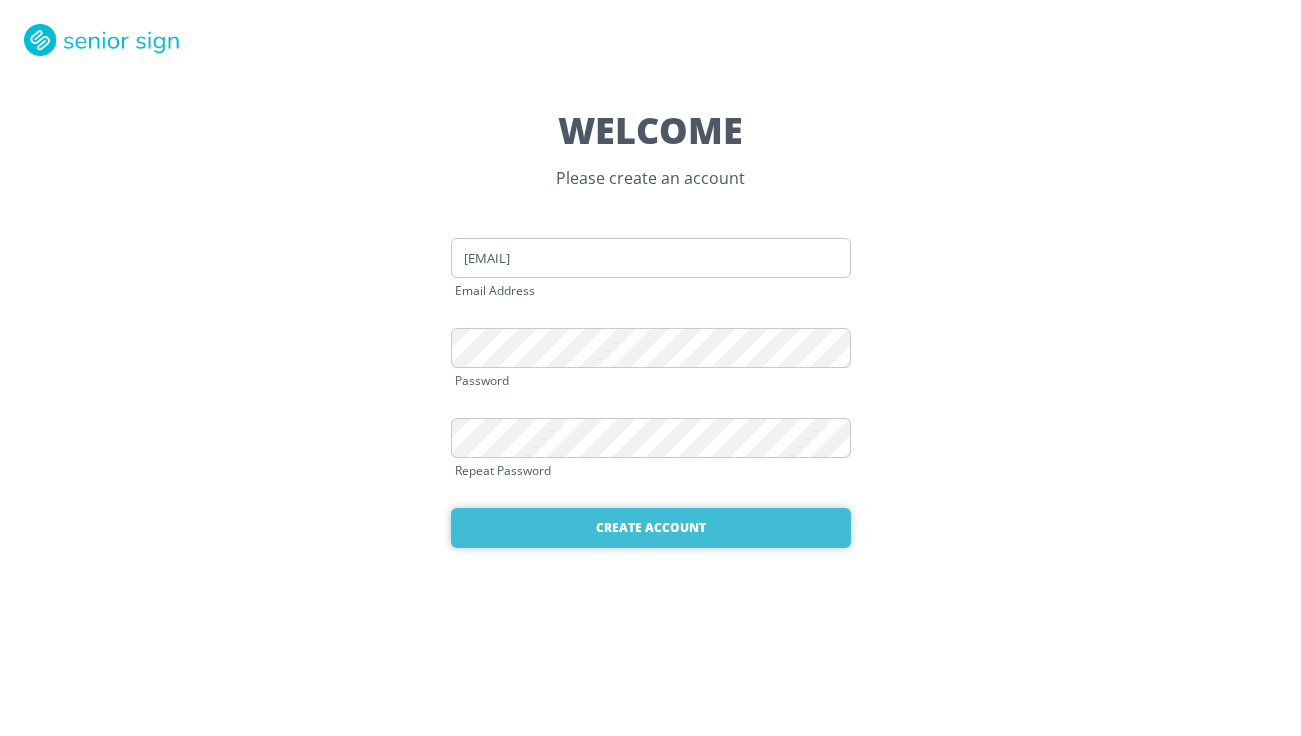 click on "Create Account" at bounding box center [651, 528] 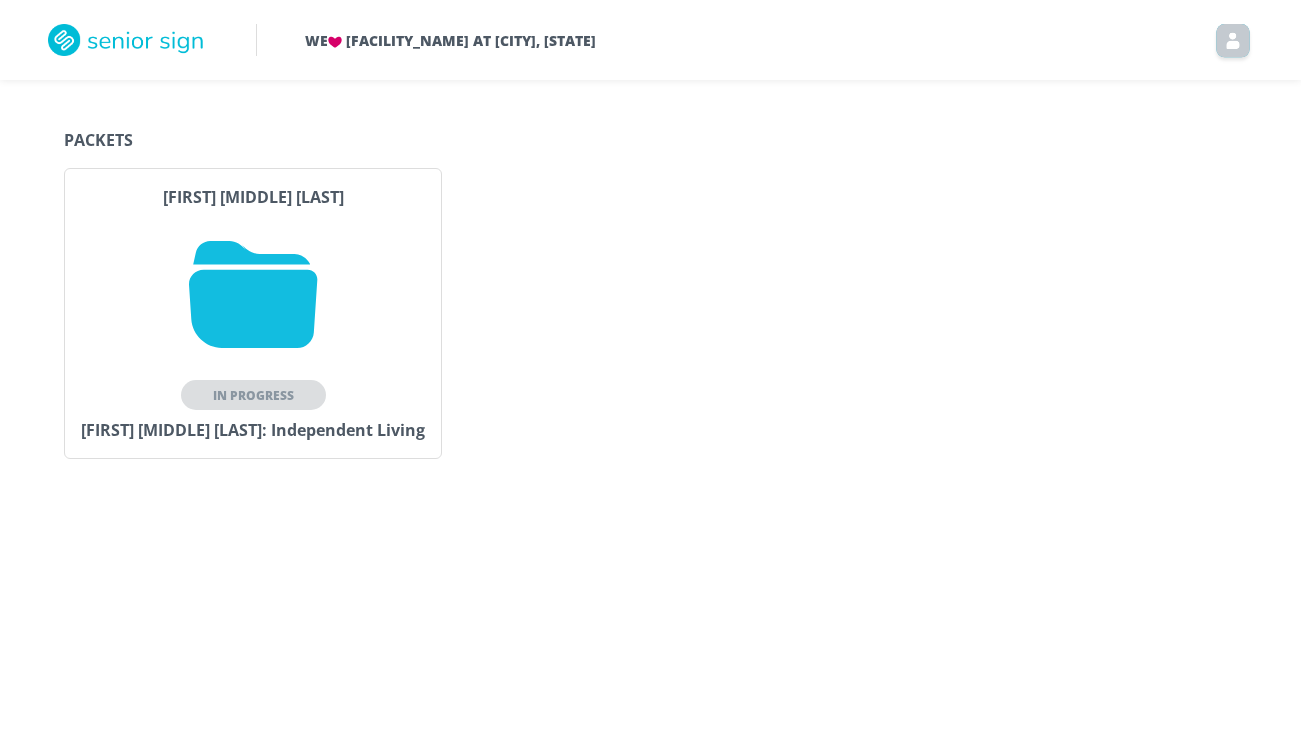 click at bounding box center [253, 294] 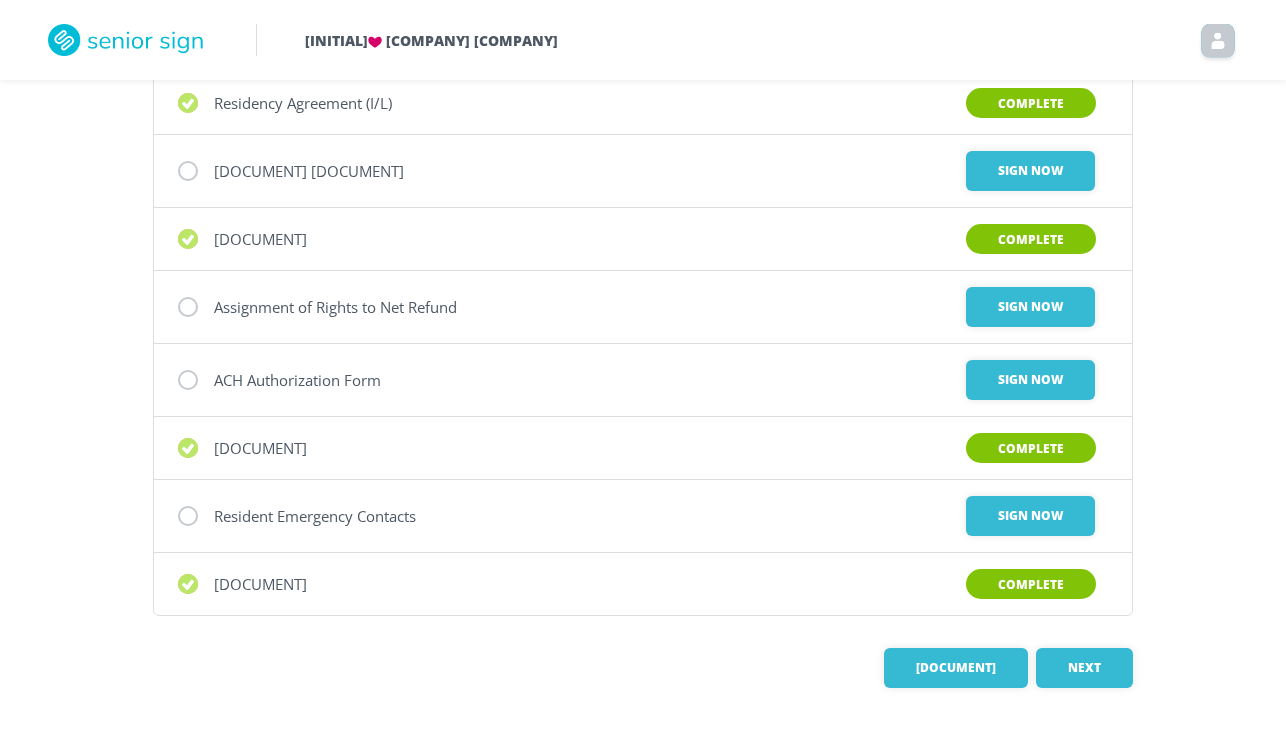 scroll, scrollTop: 286, scrollLeft: 0, axis: vertical 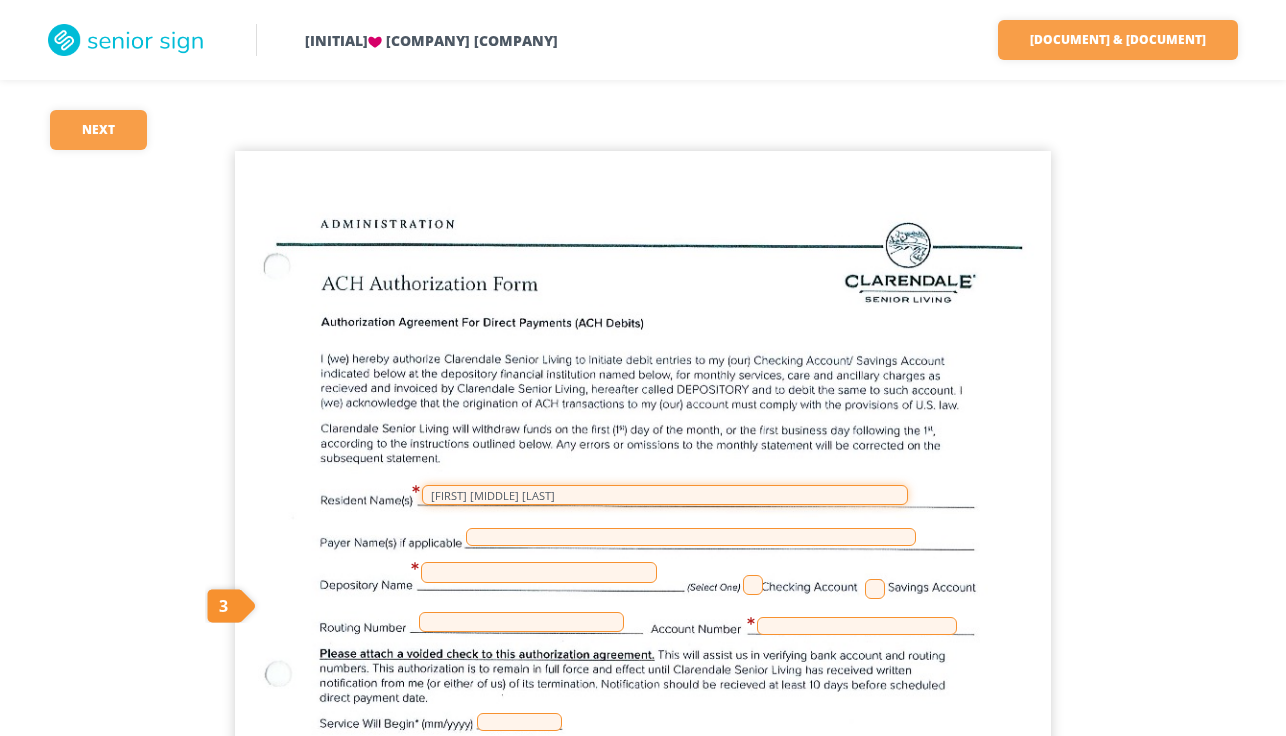 click on "[FIRST] [MIDDLE] [LAST]" at bounding box center (665, 495) 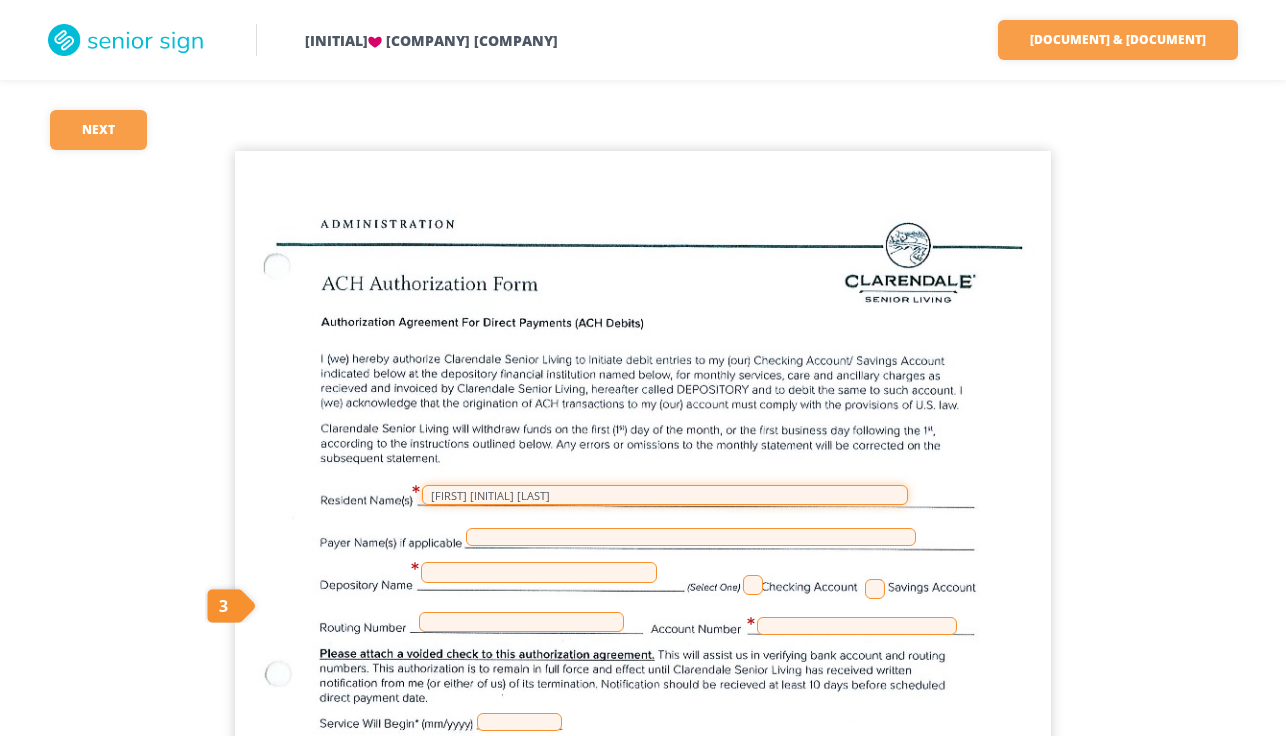 type on "[FIRST] [INITIAL] [LAST]" 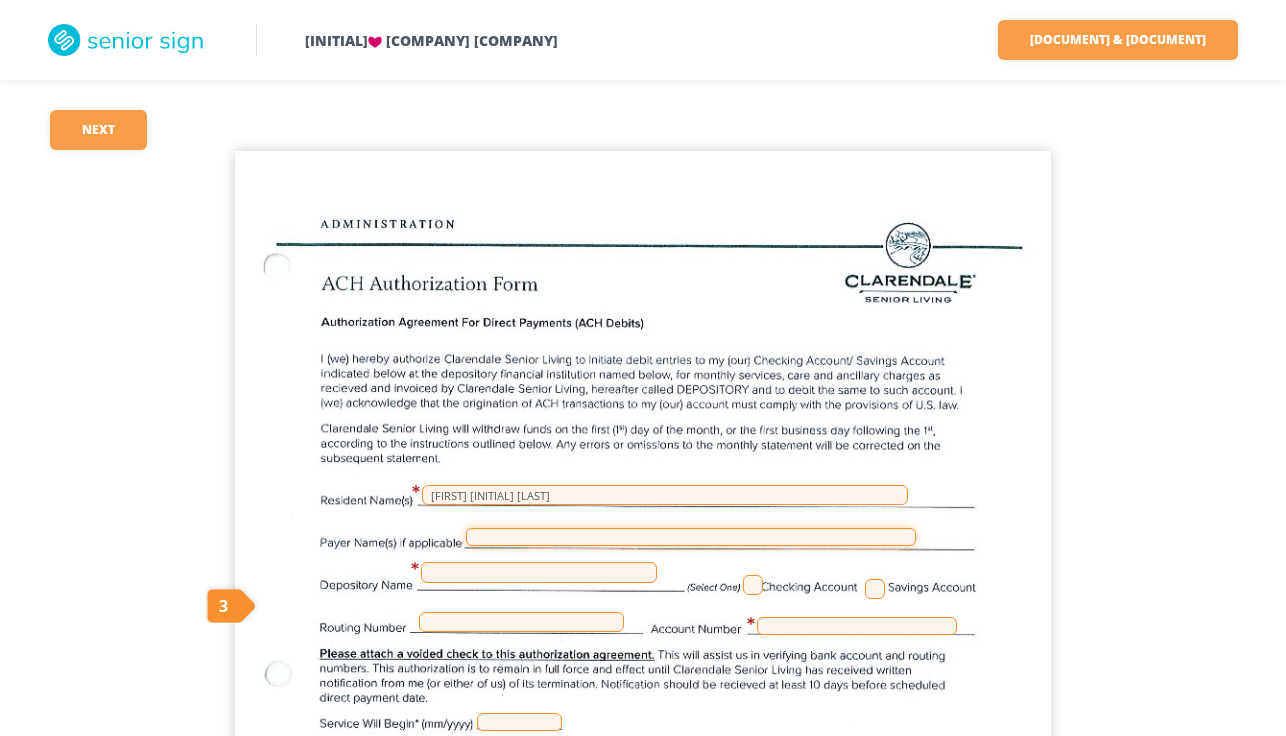 click at bounding box center [691, 537] 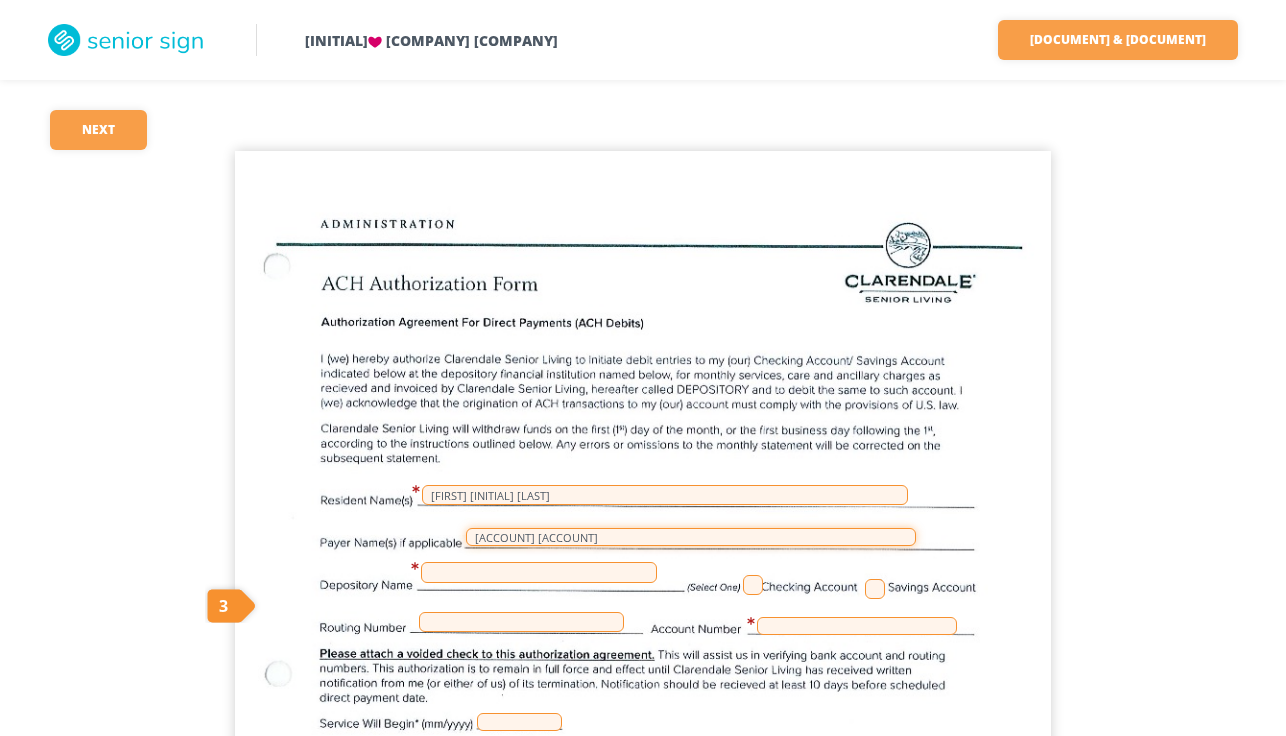 type on "[ACCOUNT] [ACCOUNT]" 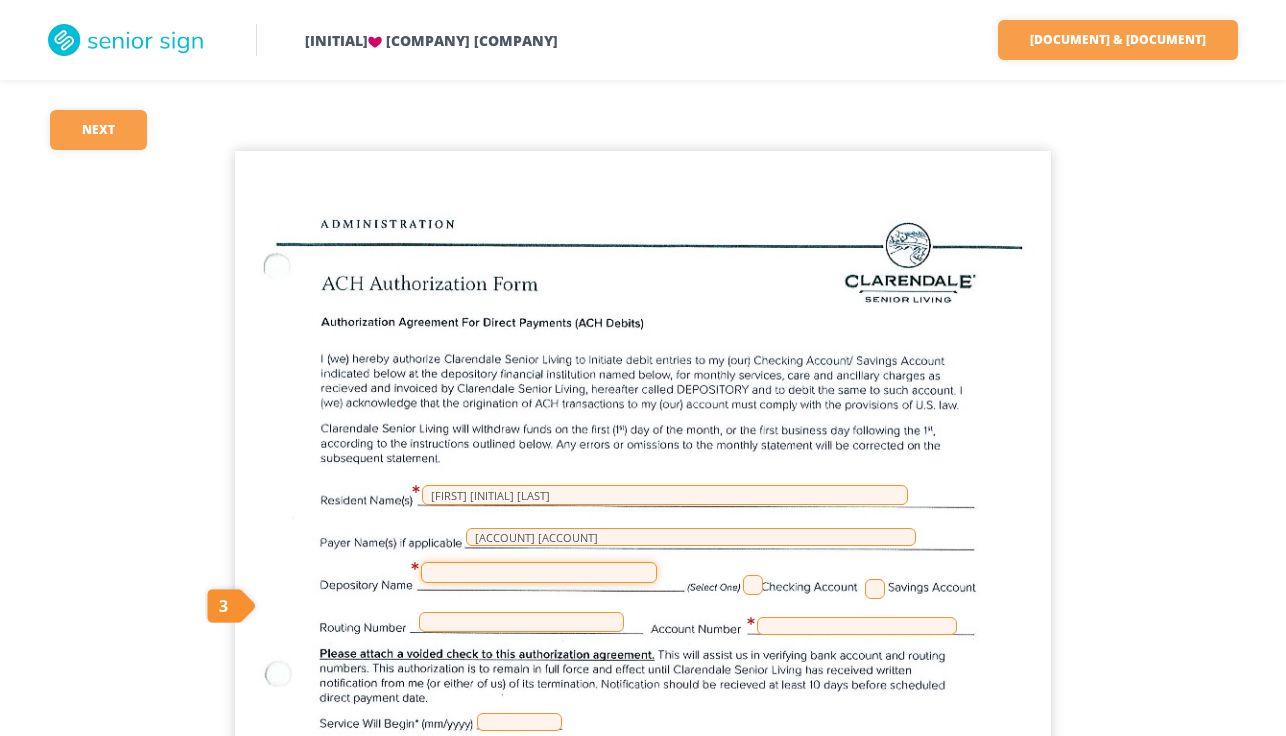 click at bounding box center [539, 572] 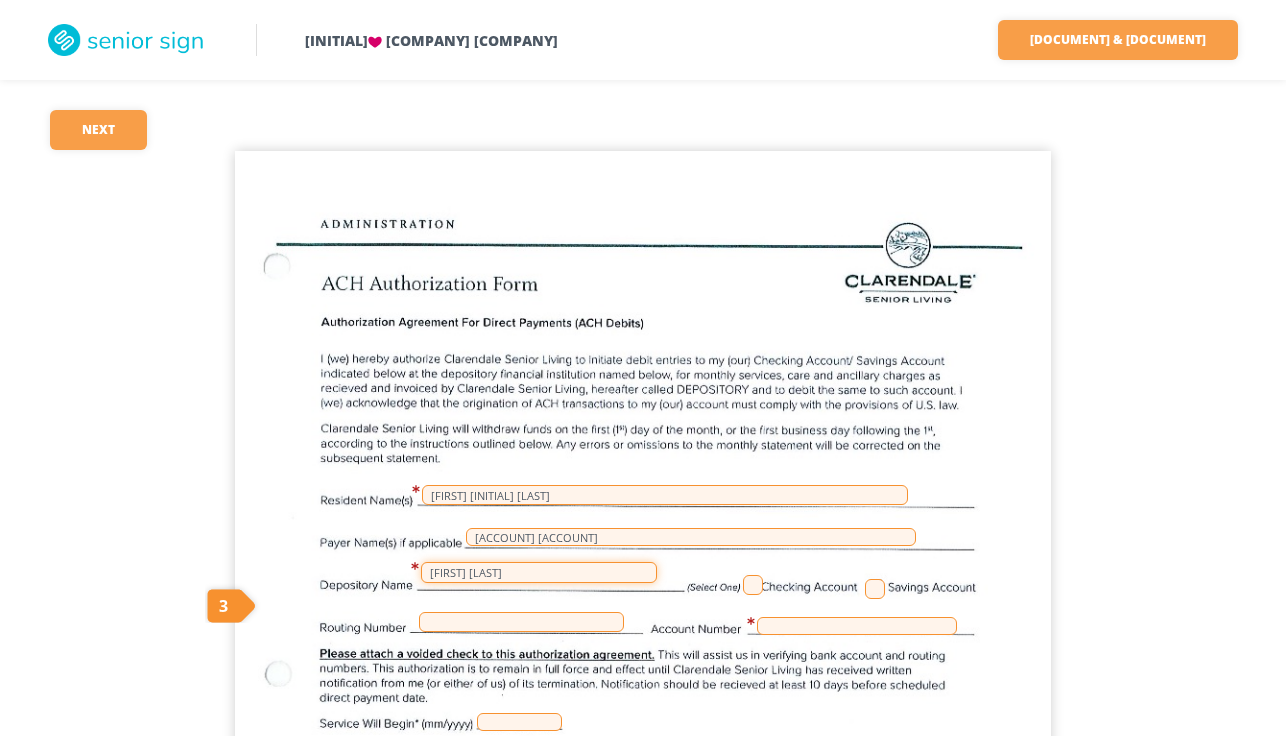type on "[FIRST] [LAST]" 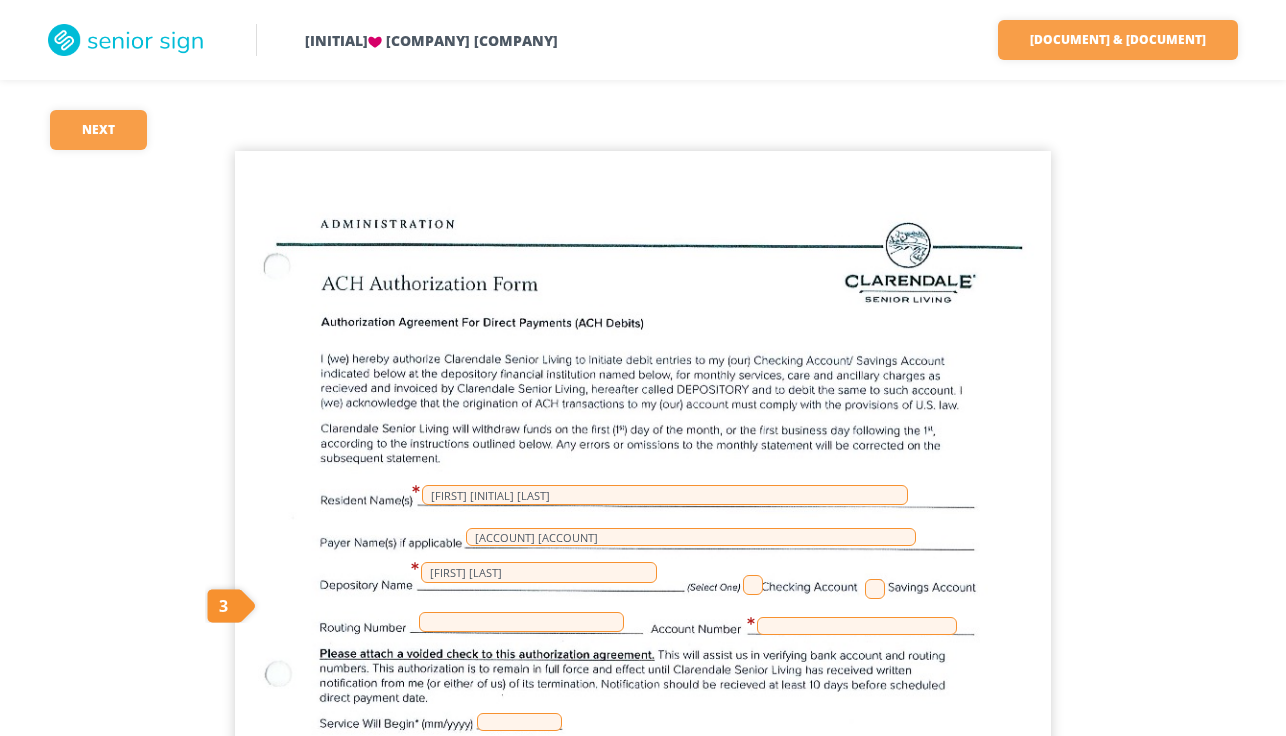 click at bounding box center (753, 585) 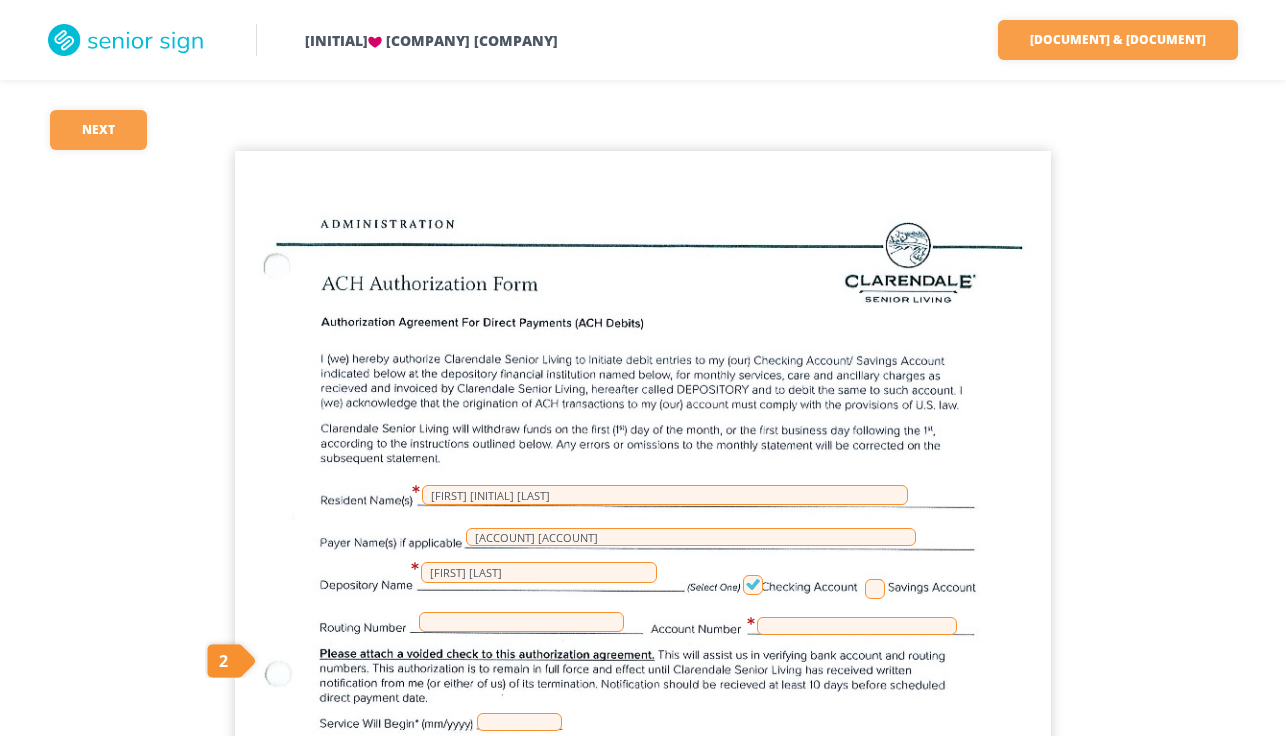 scroll, scrollTop: 0, scrollLeft: 0, axis: both 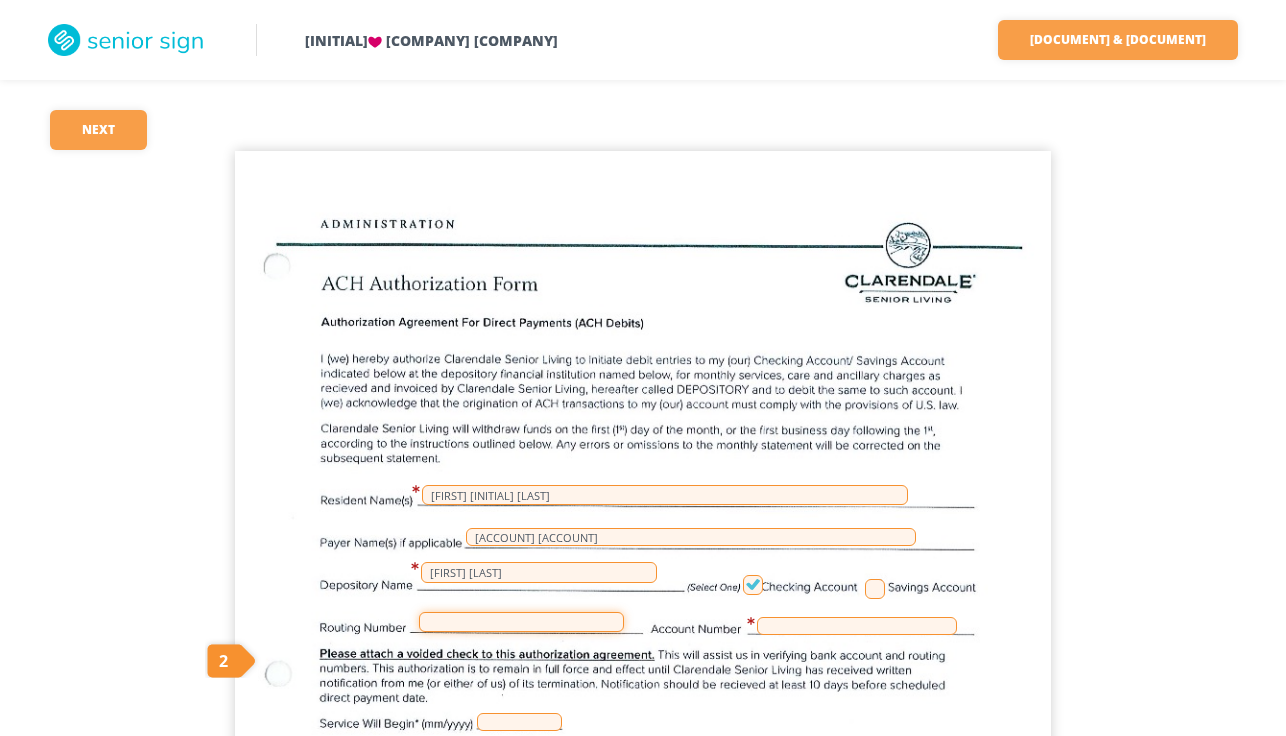 click at bounding box center [521, 622] 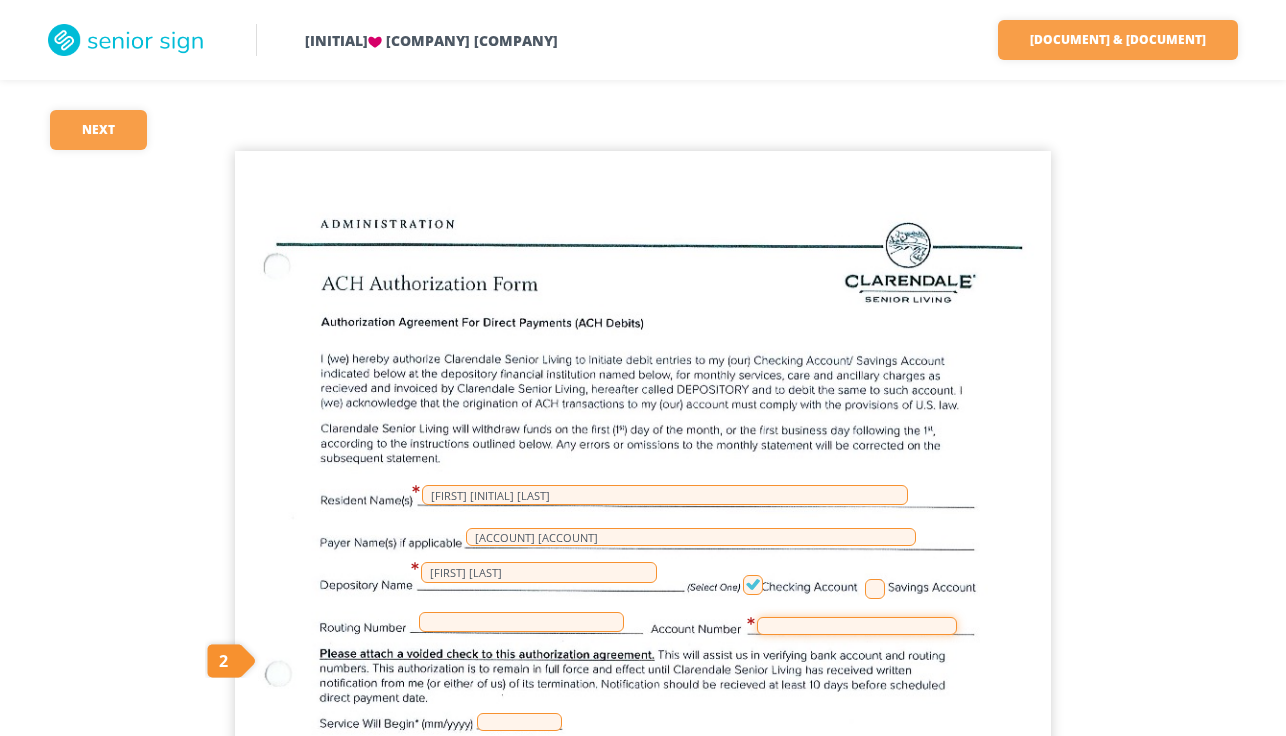 click at bounding box center [857, 626] 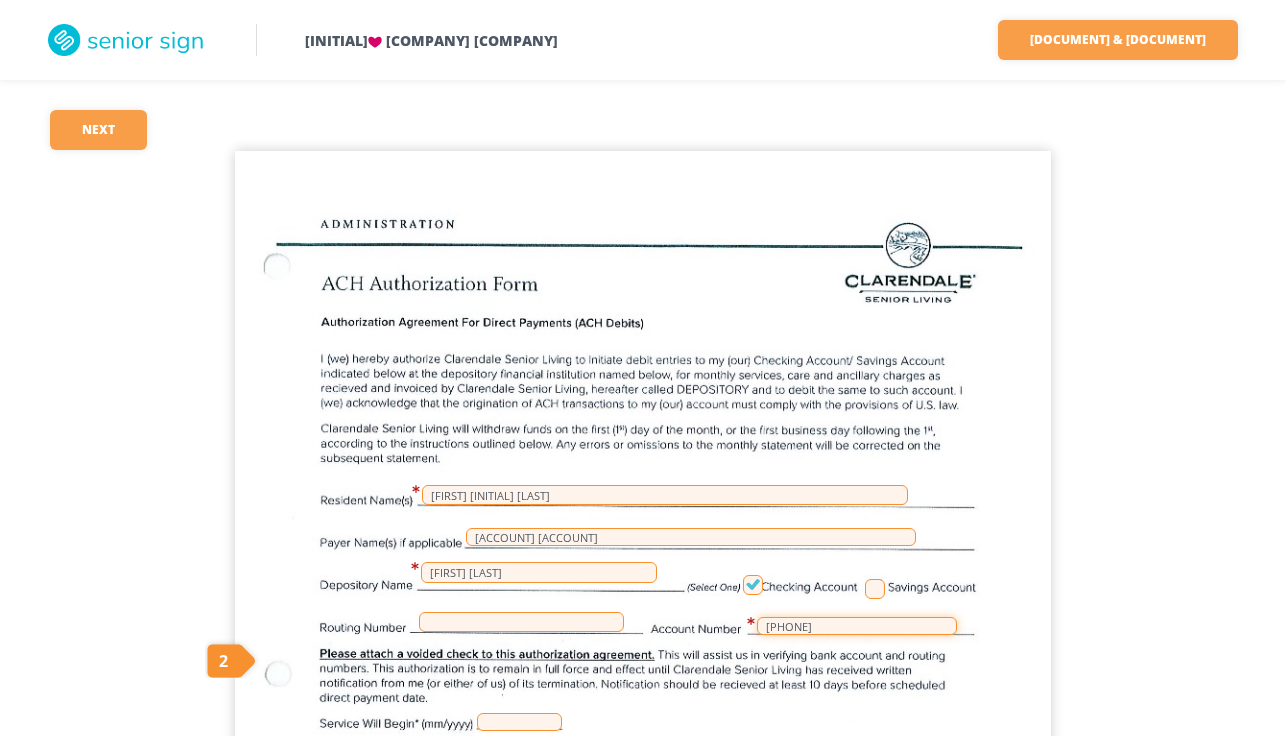 type on "[PHONE]" 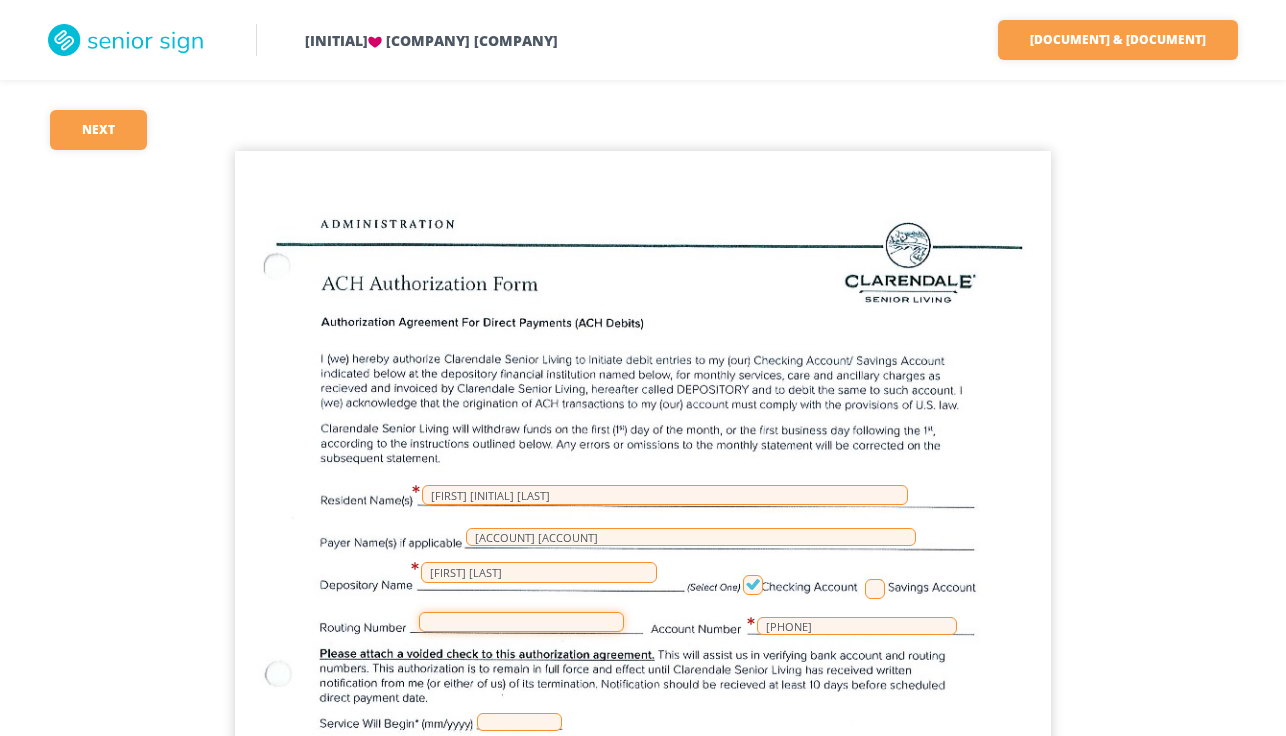 click at bounding box center [521, 622] 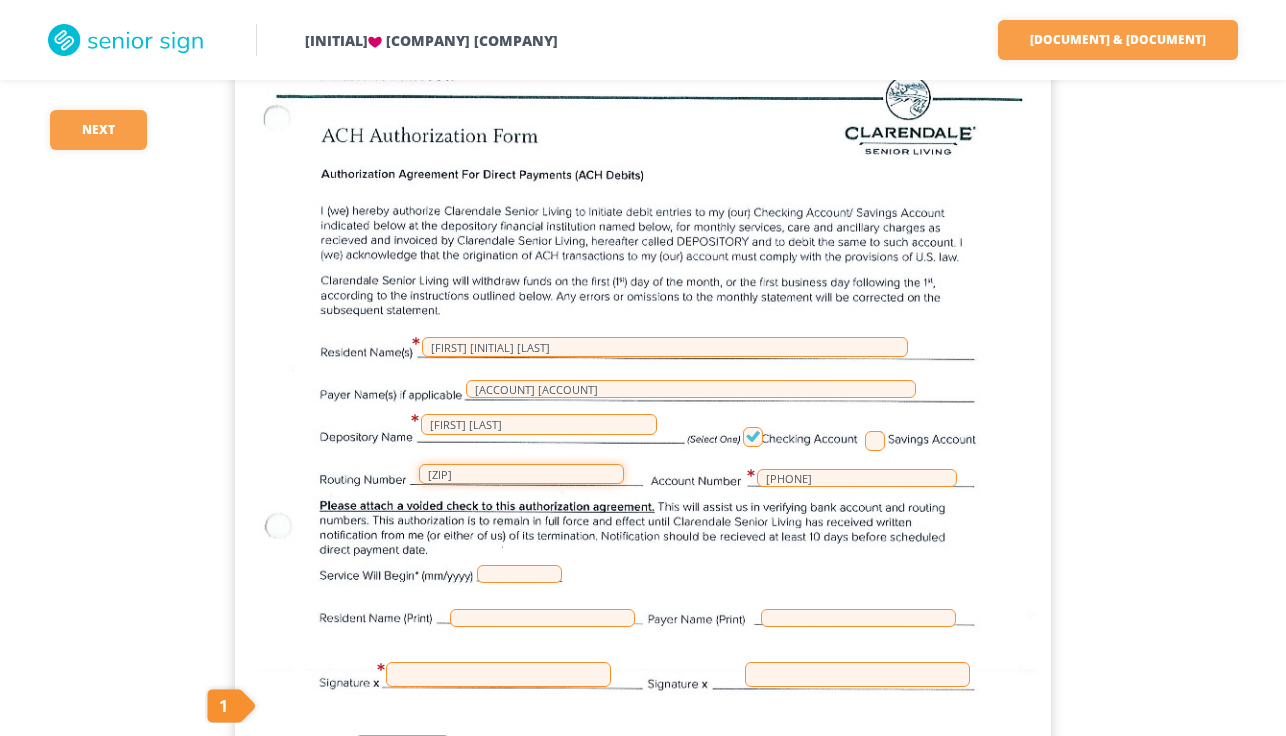 scroll, scrollTop: 150, scrollLeft: 1, axis: both 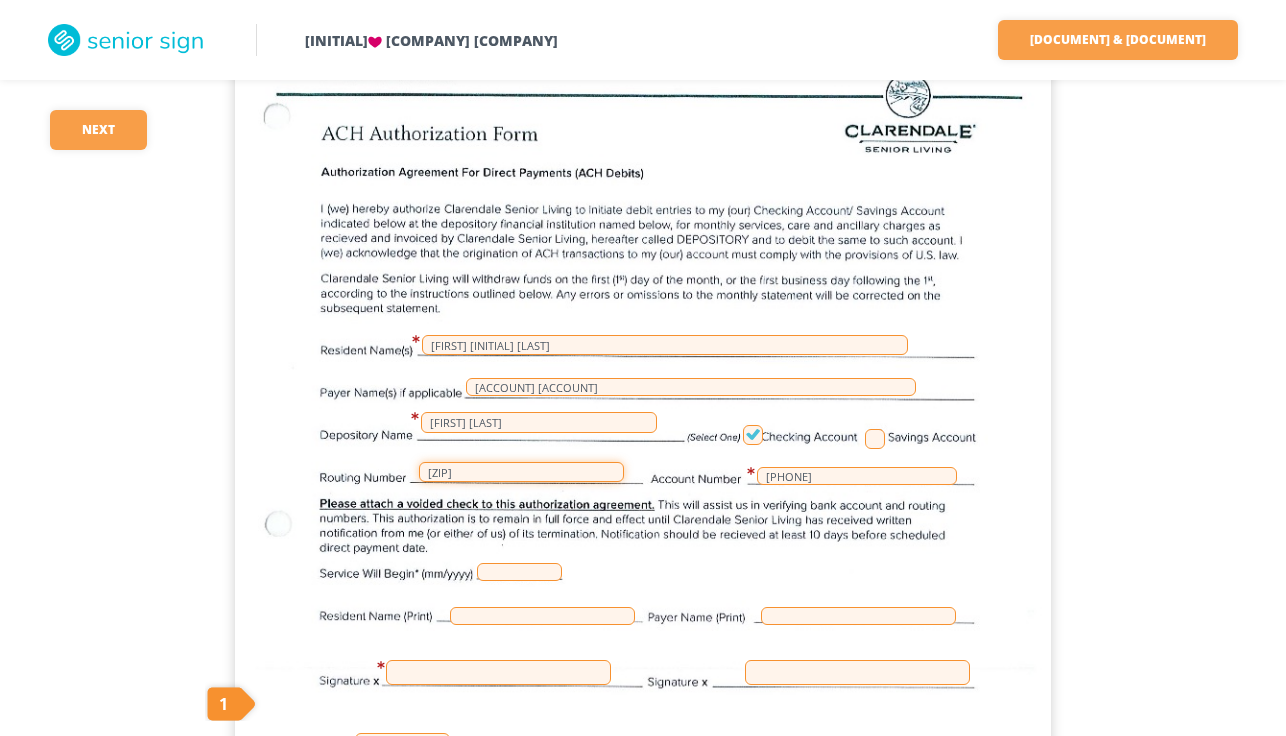 type on "[ZIP]" 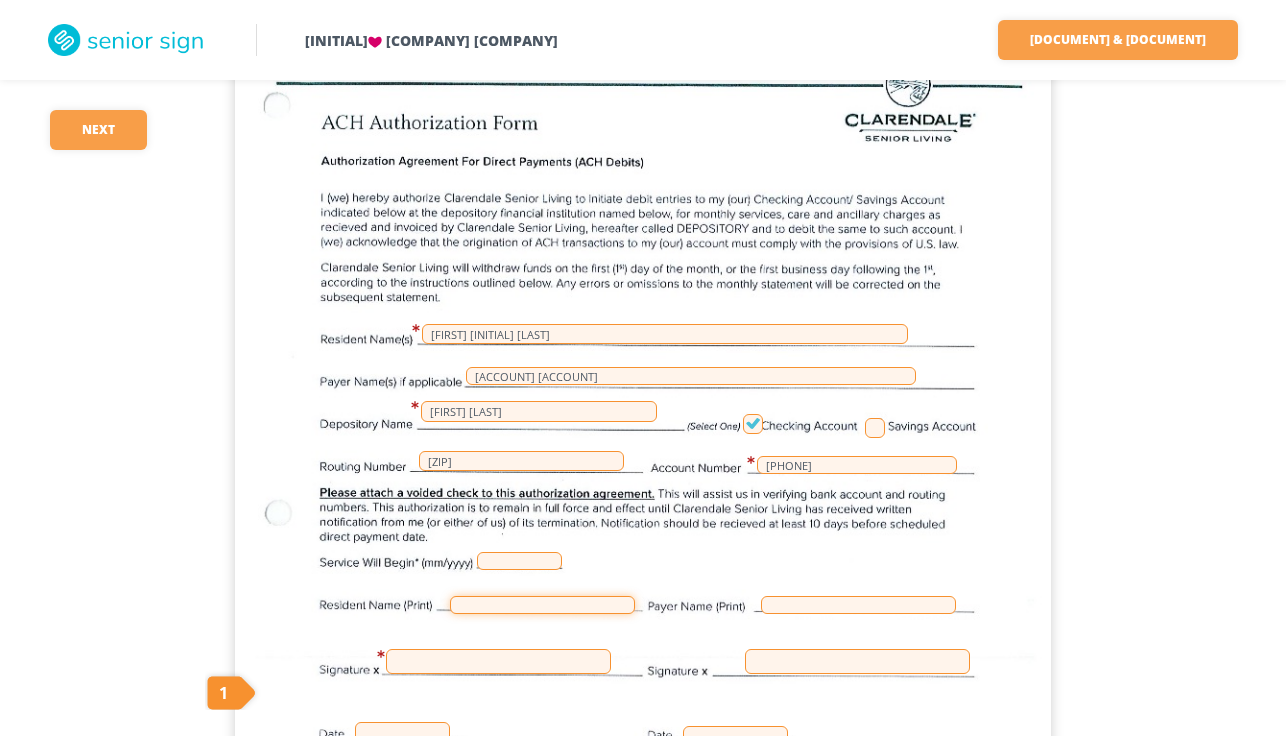 click at bounding box center (542, 605) 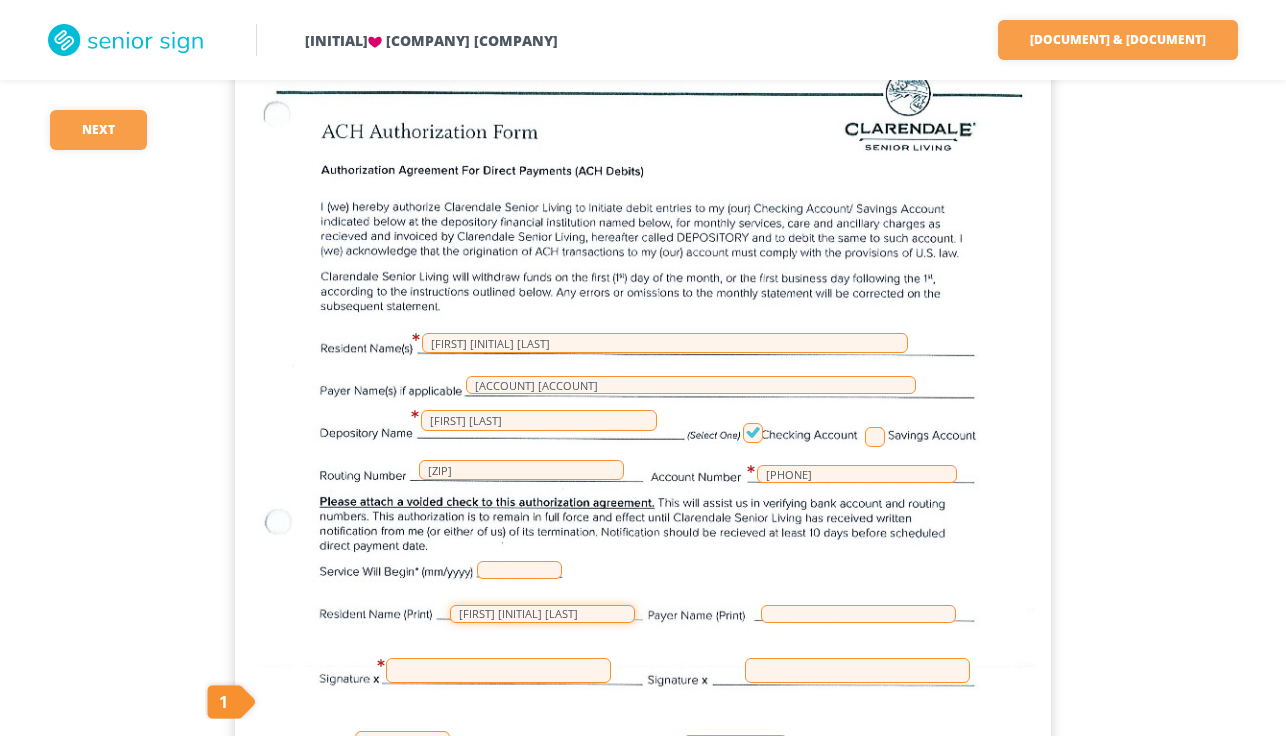 type on "[FIRST] [INITIAL] [LAST]" 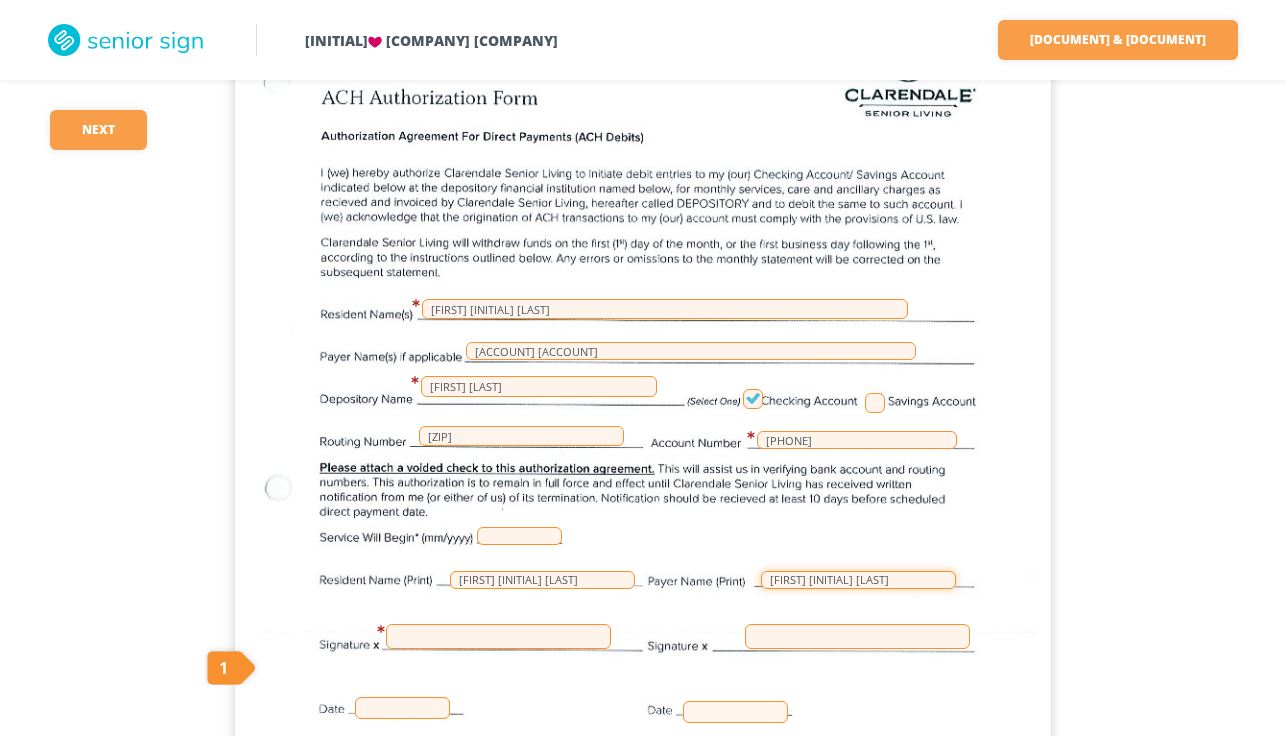 scroll, scrollTop: 184, scrollLeft: 0, axis: vertical 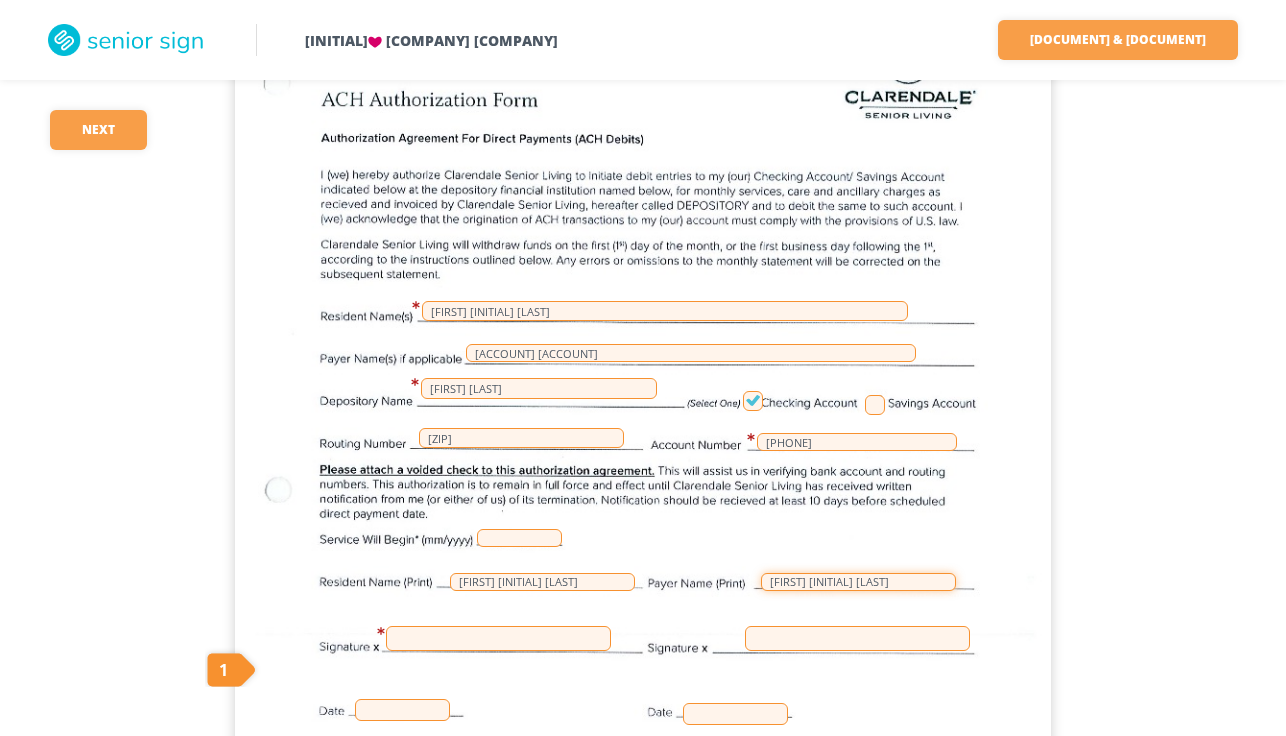 type on "[FIRST] [INITIAL] [LAST]" 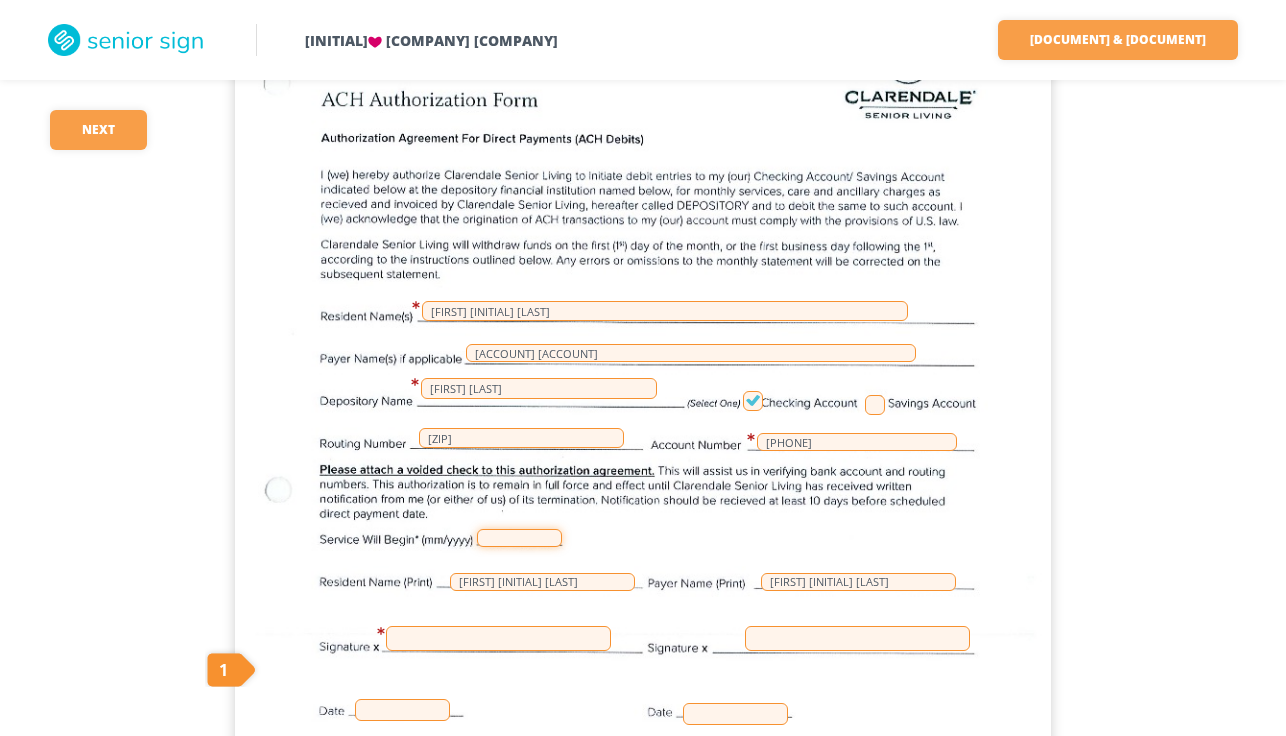 click at bounding box center [519, 538] 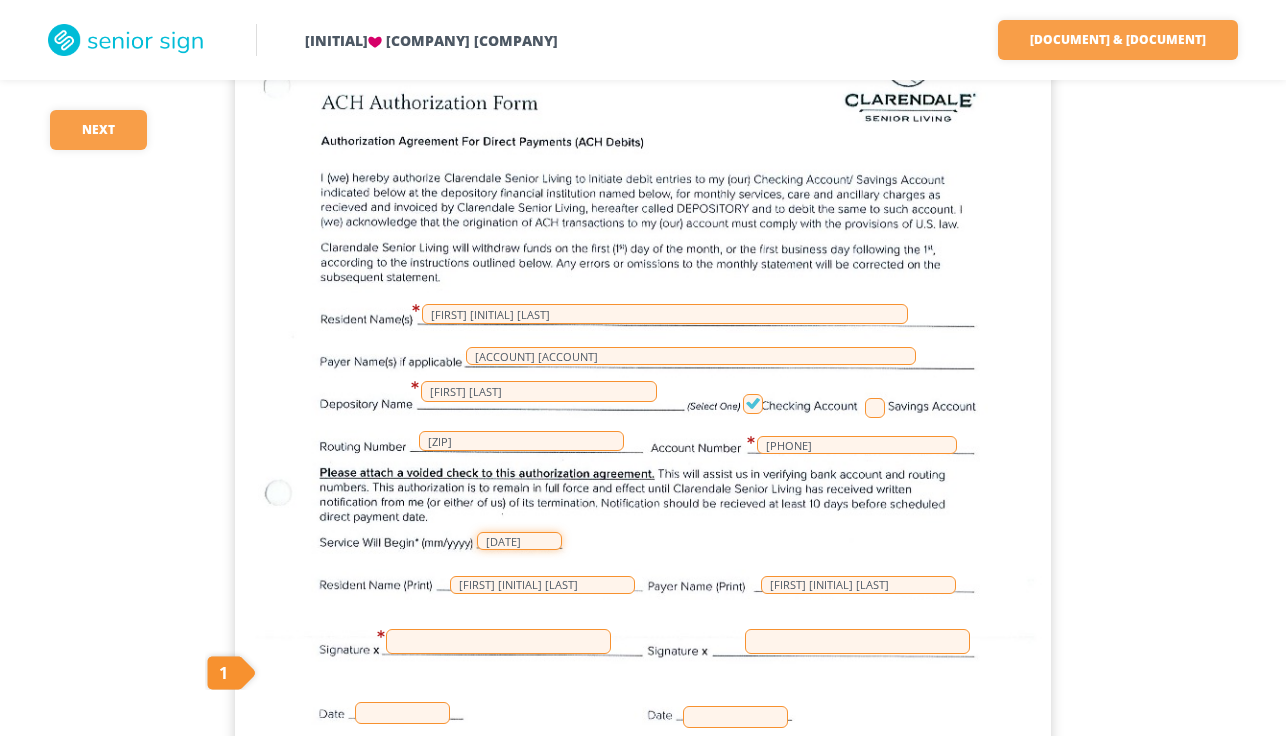 scroll, scrollTop: 177, scrollLeft: 0, axis: vertical 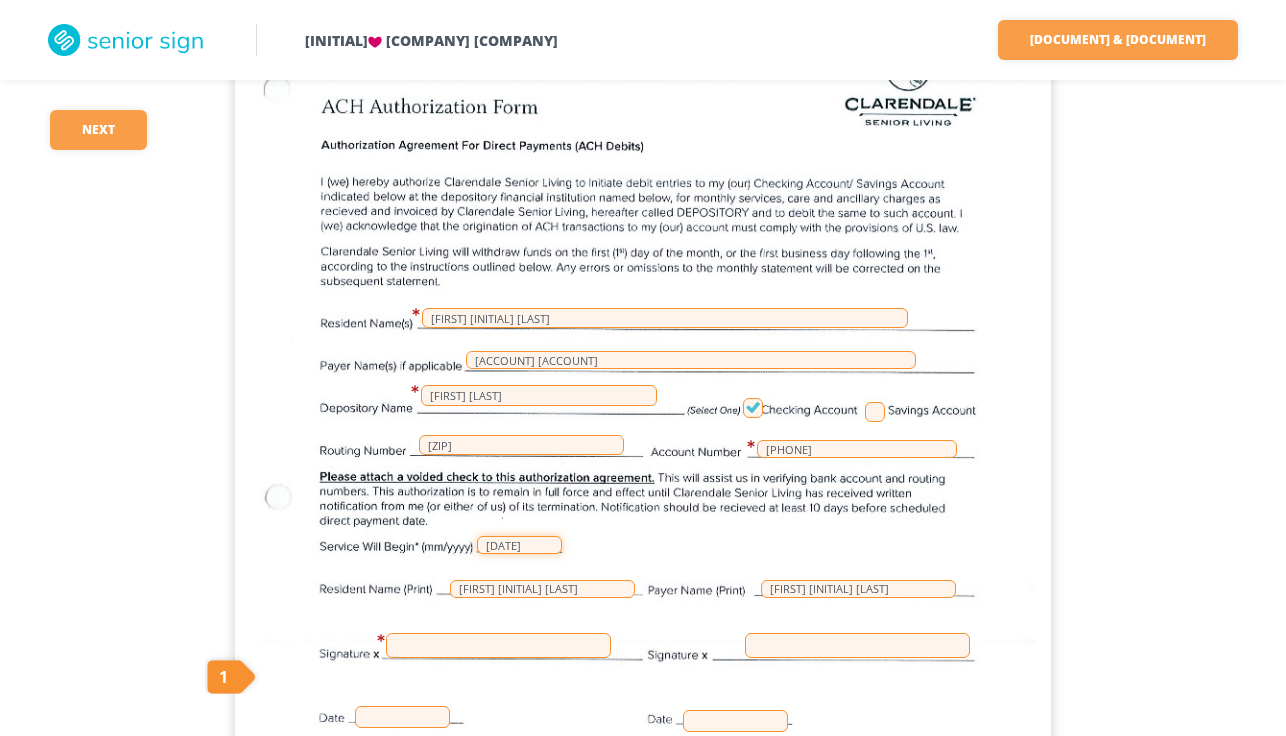 type on "[DATE]" 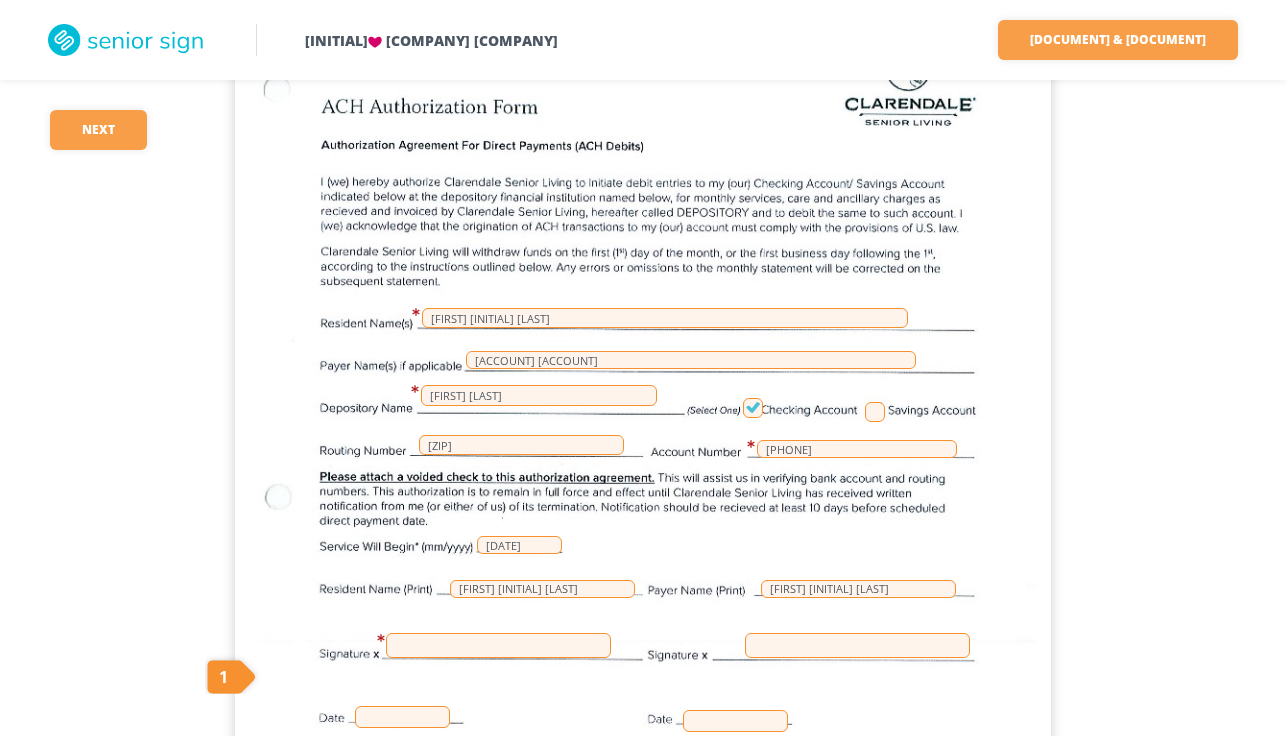 click at bounding box center [498, 645] 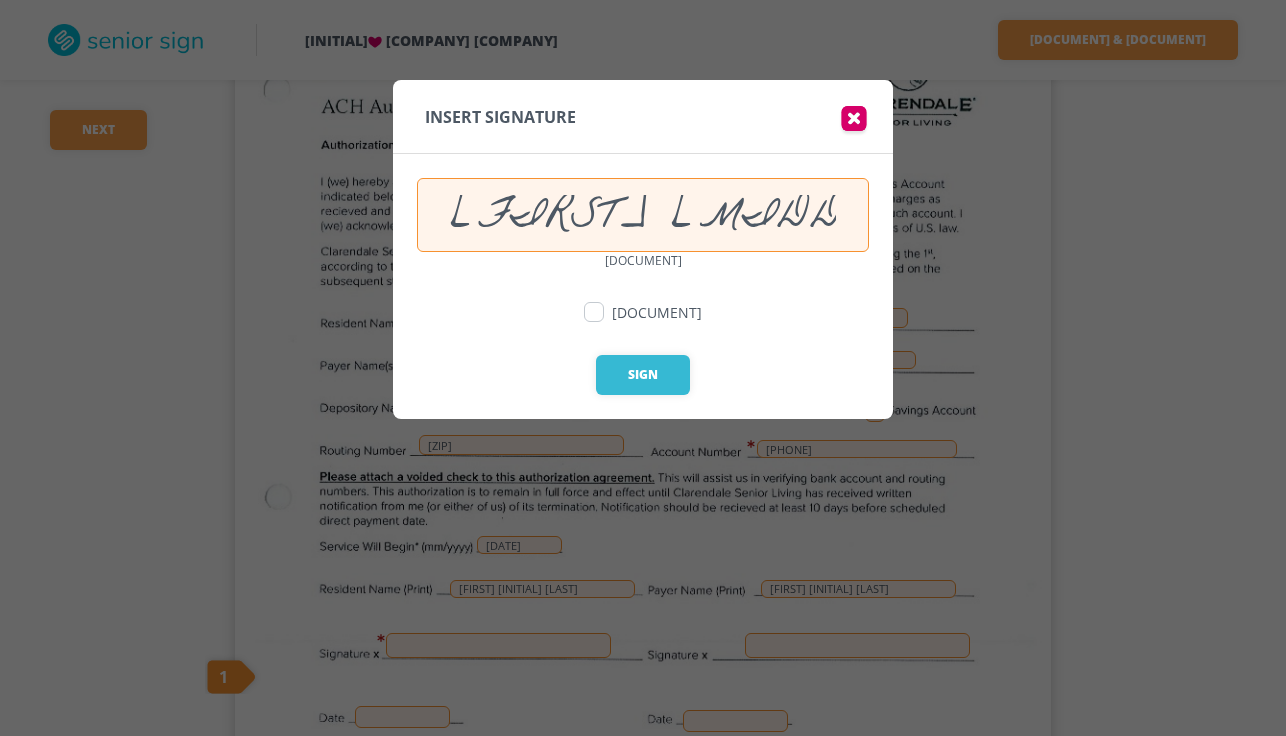 scroll, scrollTop: 176, scrollLeft: 0, axis: vertical 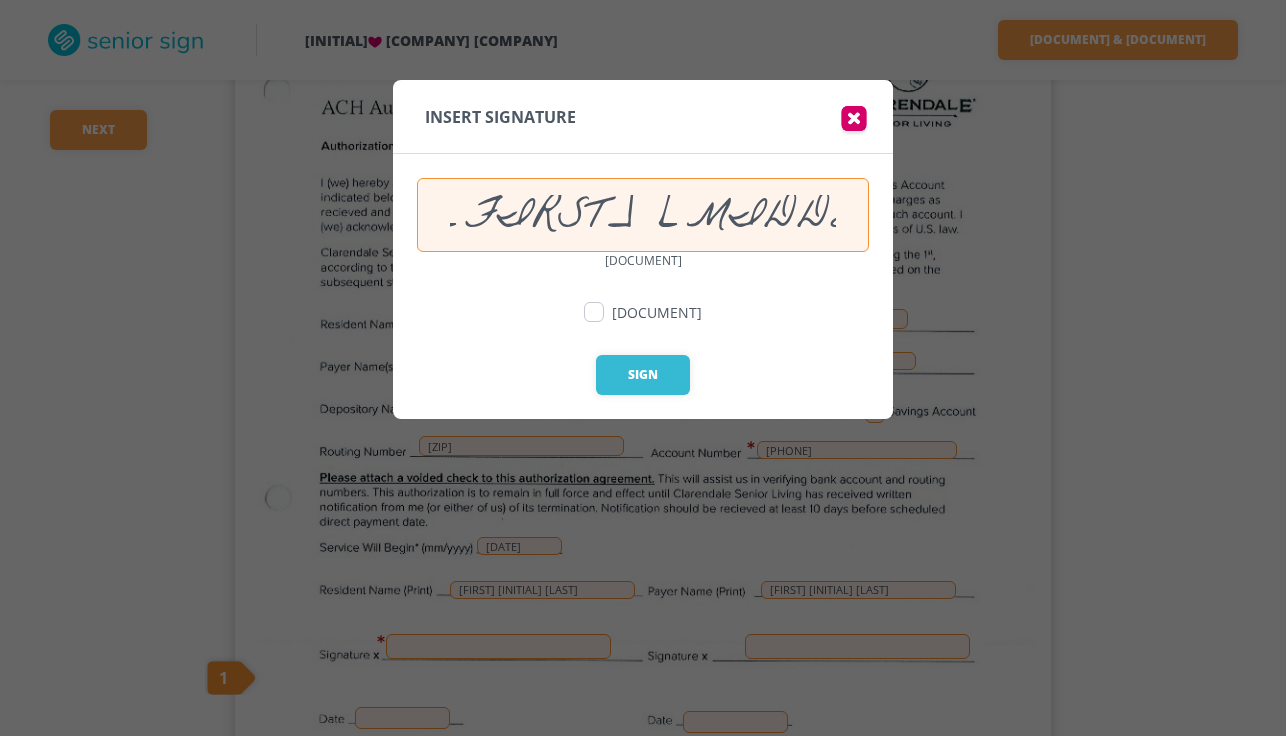 click at bounding box center (854, 121) 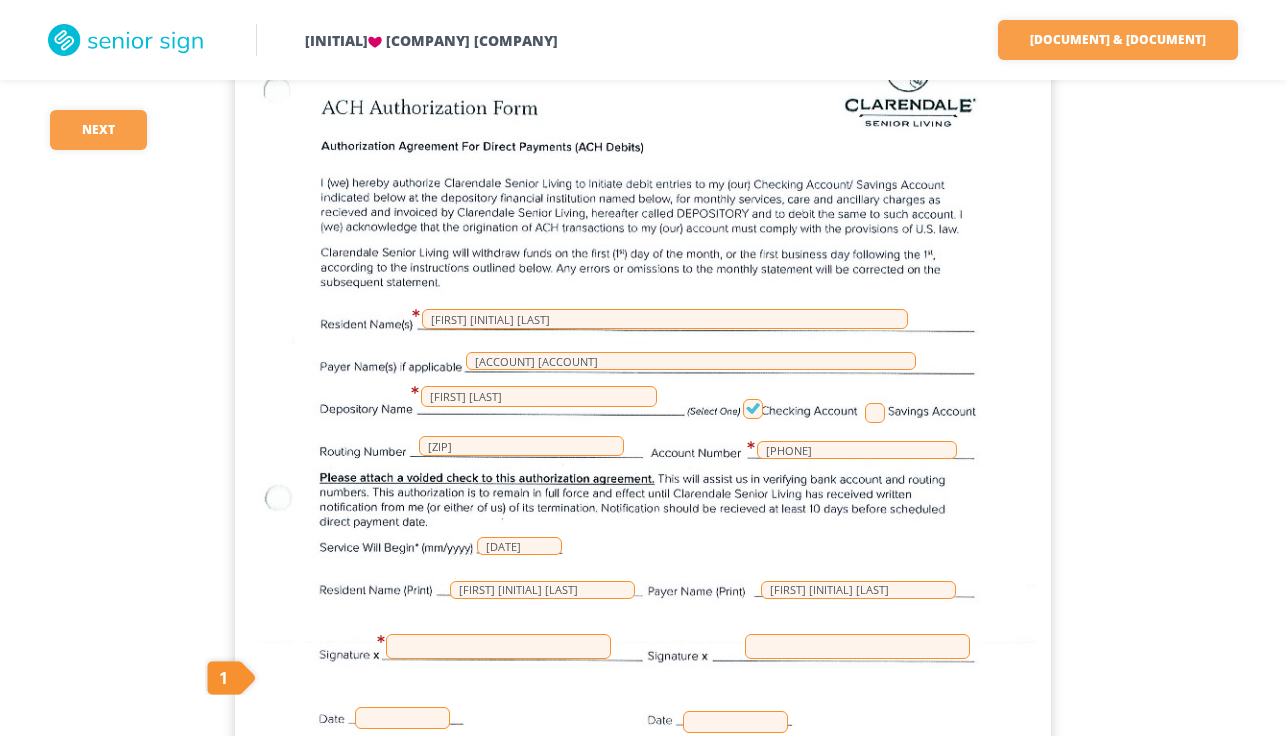 click at bounding box center (857, 646) 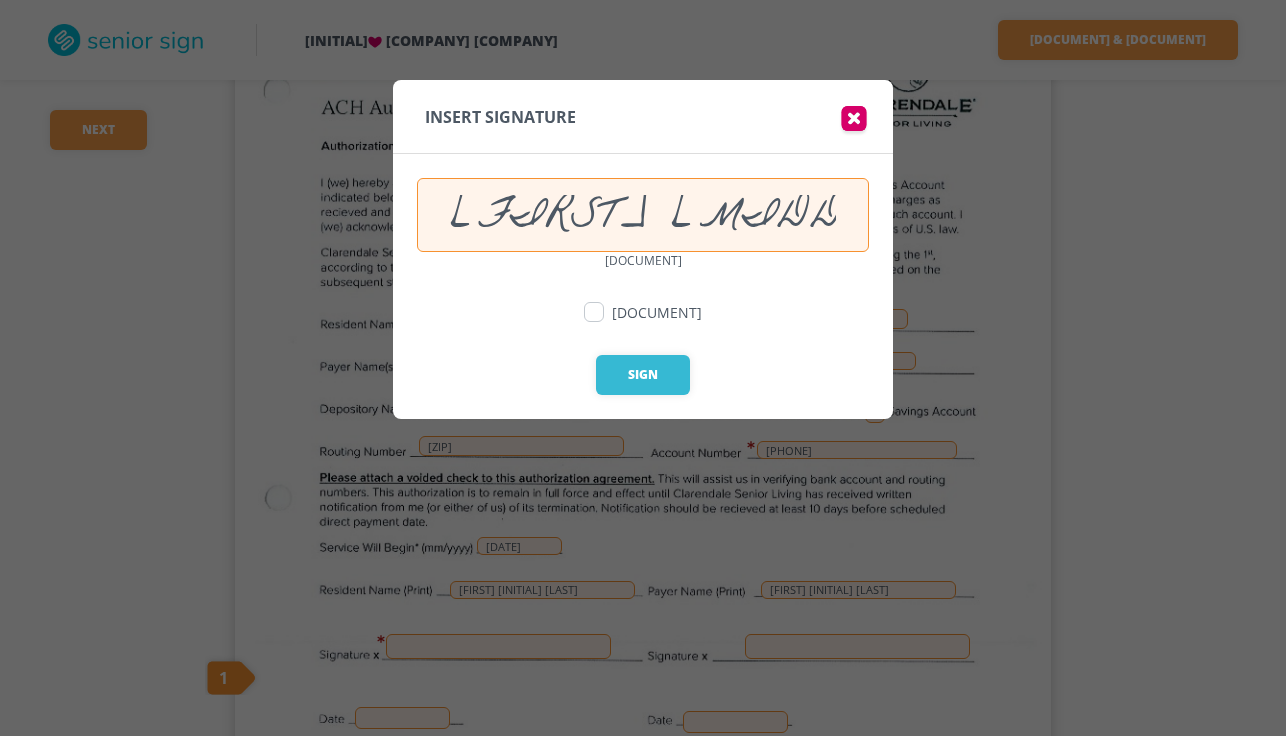 scroll, scrollTop: 0, scrollLeft: 13, axis: horizontal 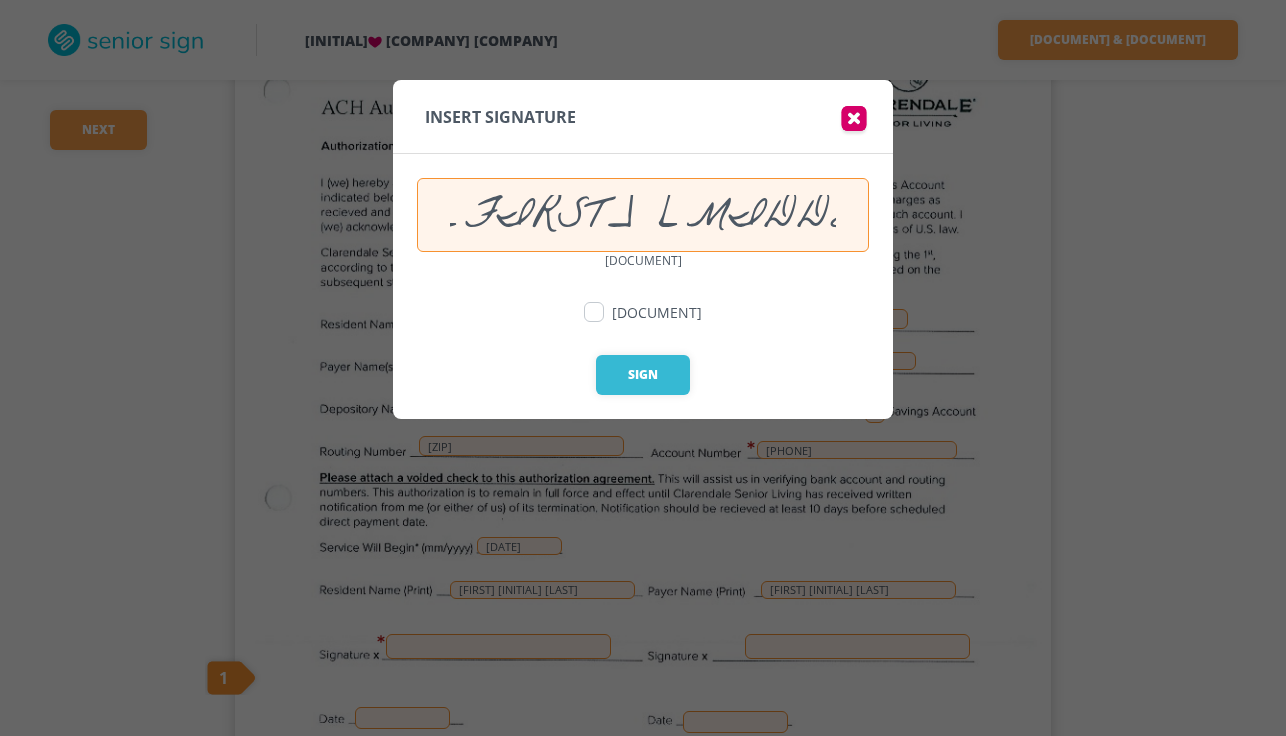 drag, startPoint x: 626, startPoint y: 224, endPoint x: 582, endPoint y: 232, distance: 44.72136 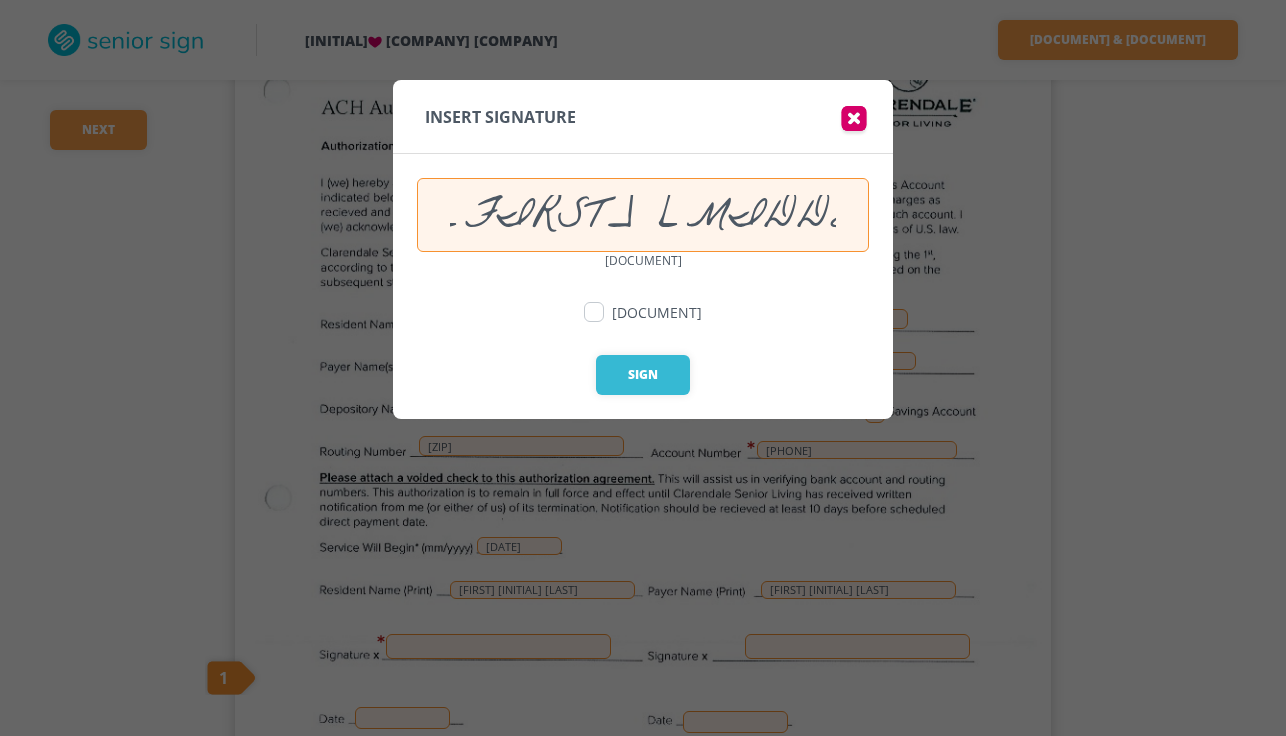click on "[FIRST] [MIDDLE] [LAST]" at bounding box center [643, 215] 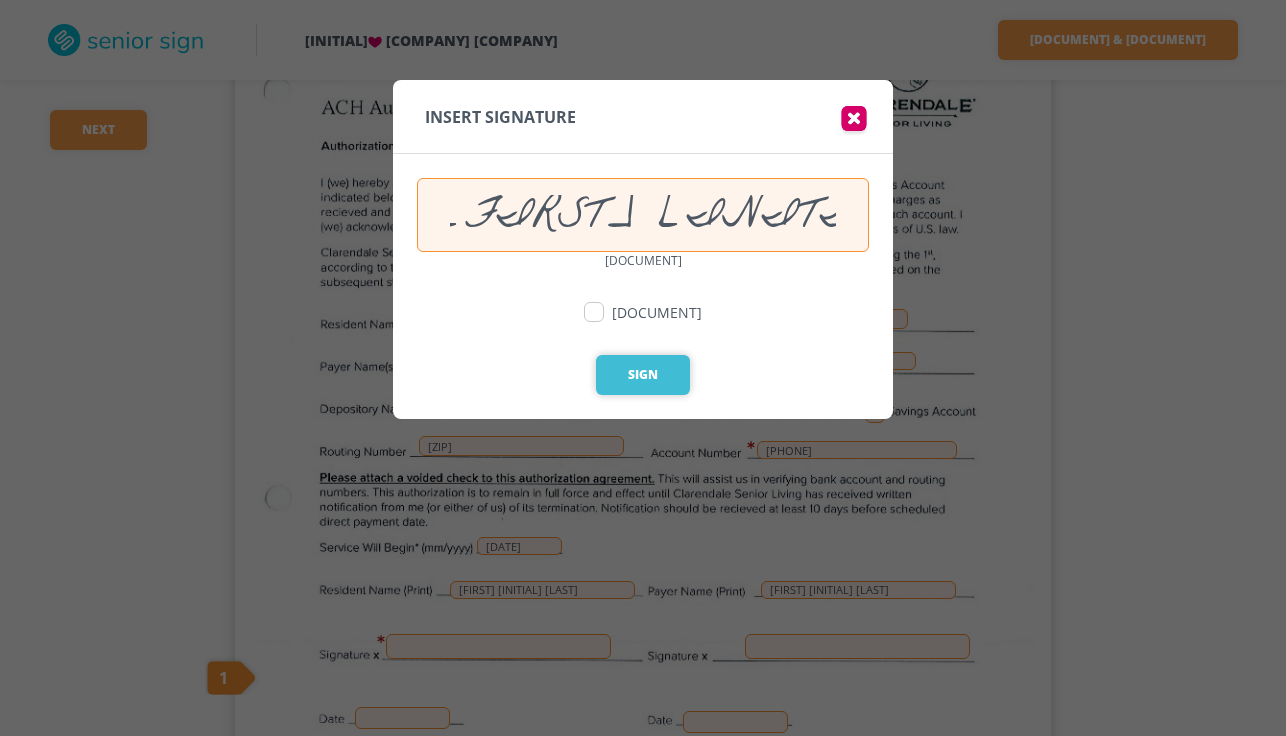 type on "[FIRST] [INITIAL] [LAST]" 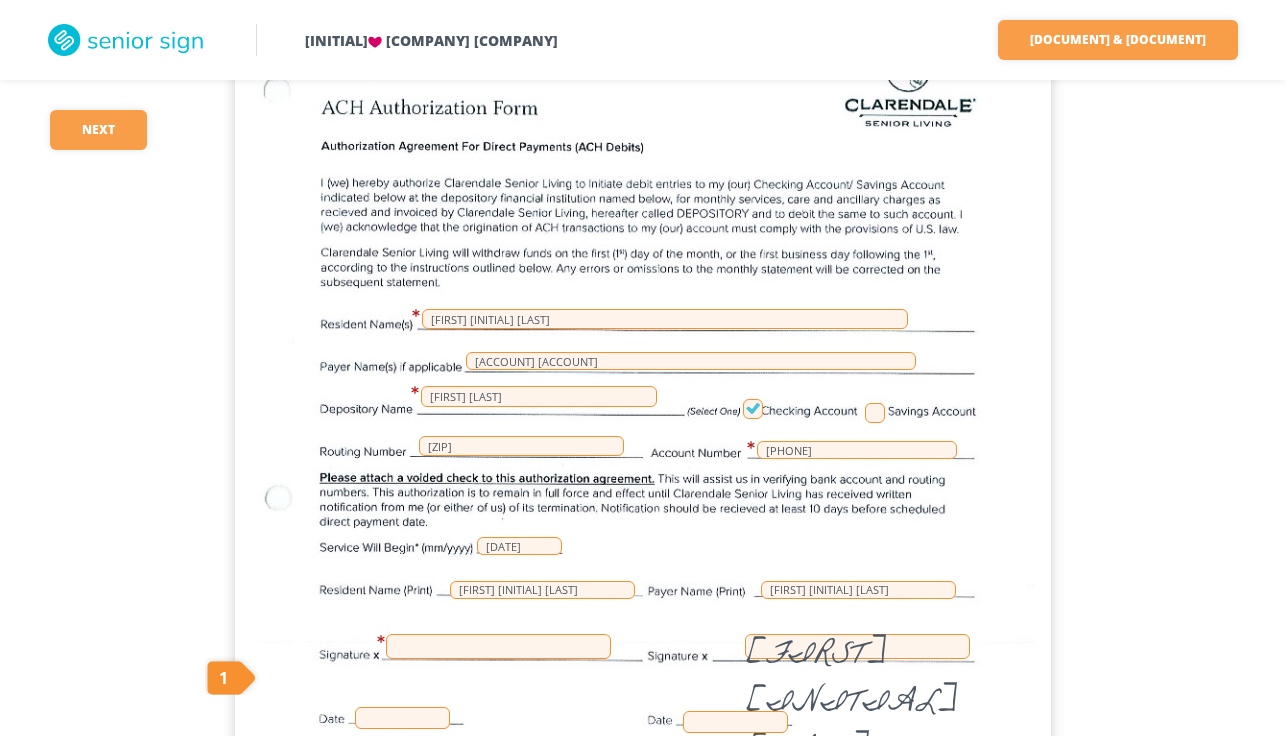 click at bounding box center [498, 646] 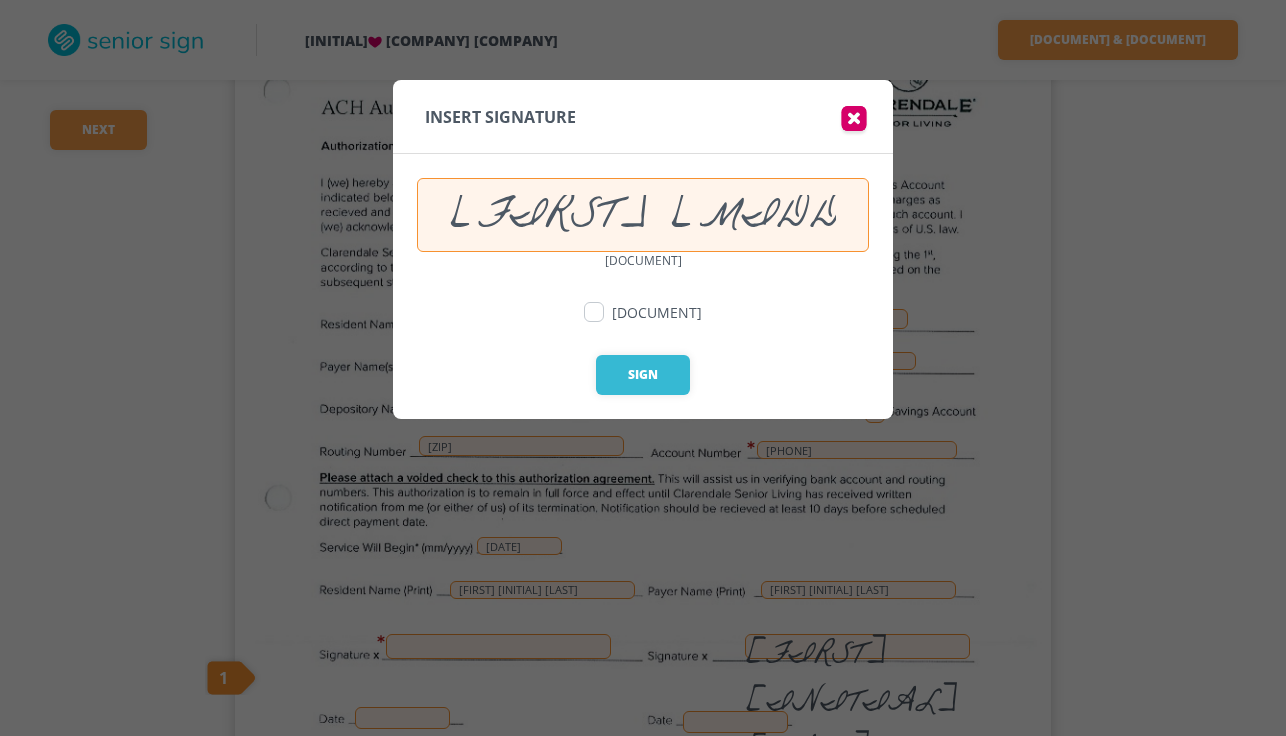 scroll, scrollTop: 0, scrollLeft: 13, axis: horizontal 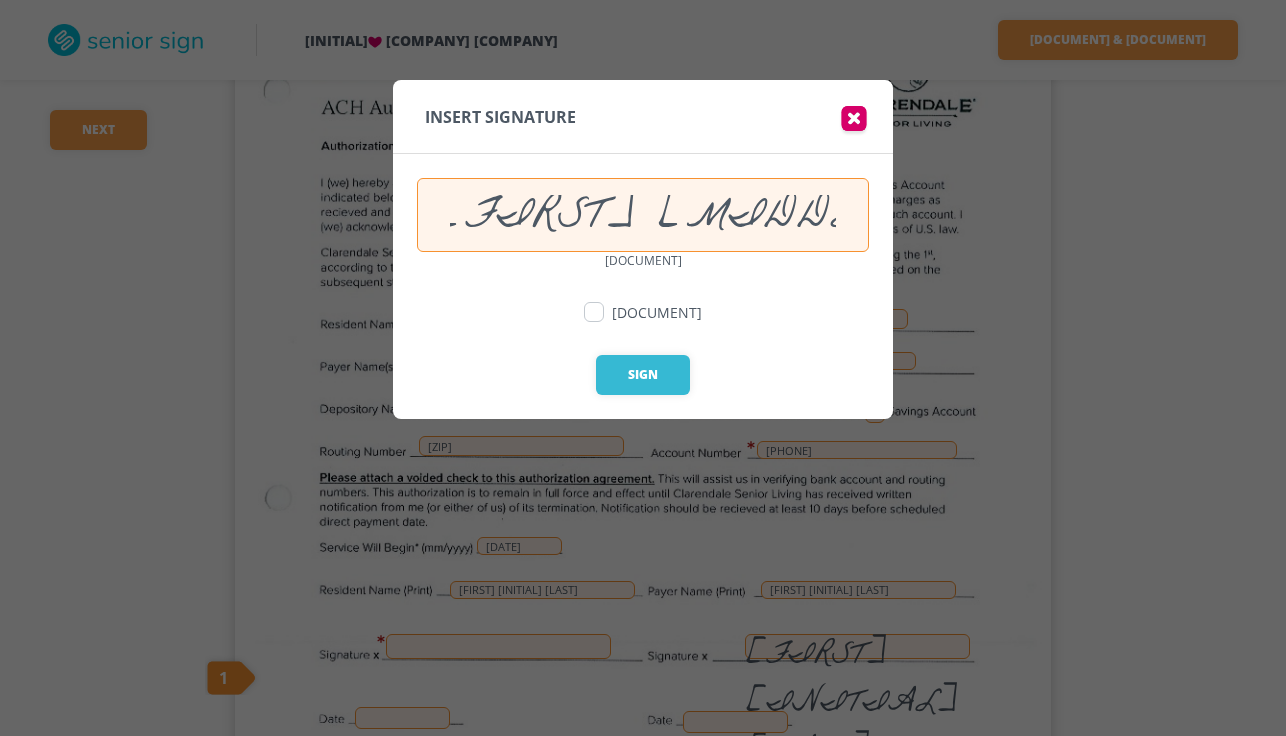 drag, startPoint x: 618, startPoint y: 219, endPoint x: 449, endPoint y: 202, distance: 169.85287 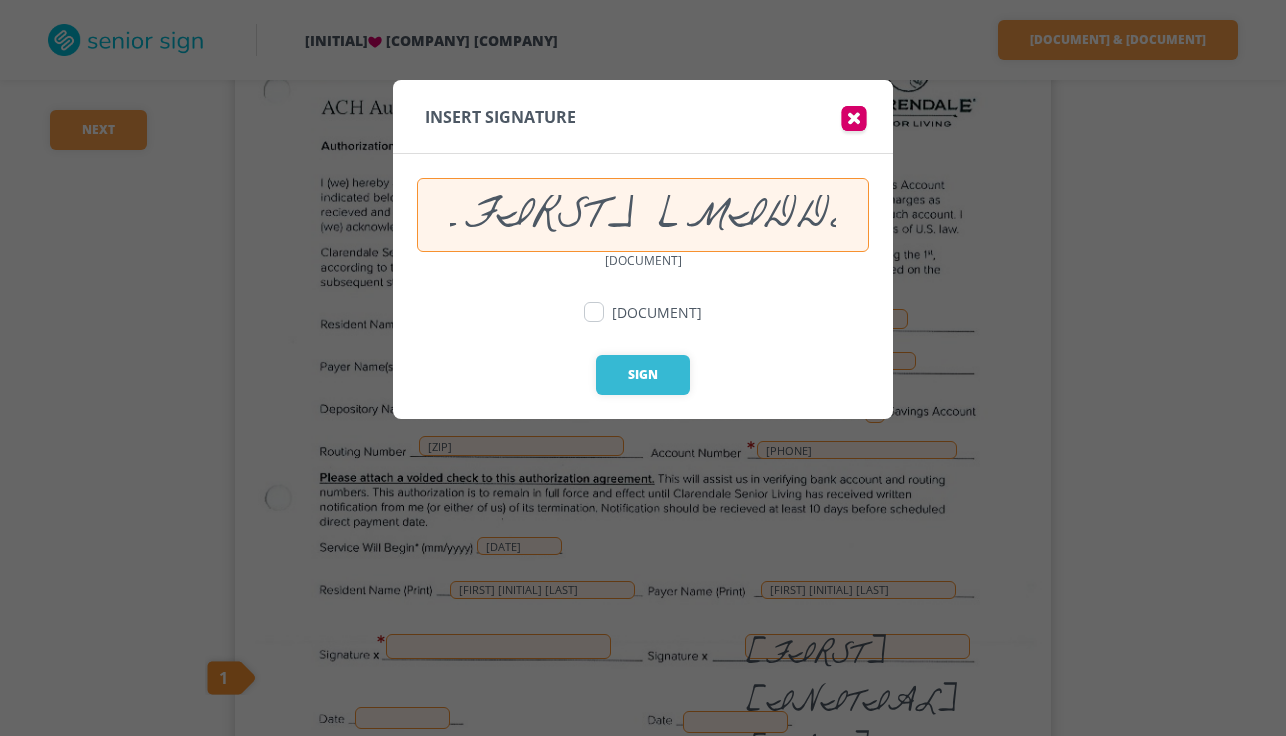 click on "[FIRST] [MIDDLE] [LAST]" at bounding box center [643, 215] 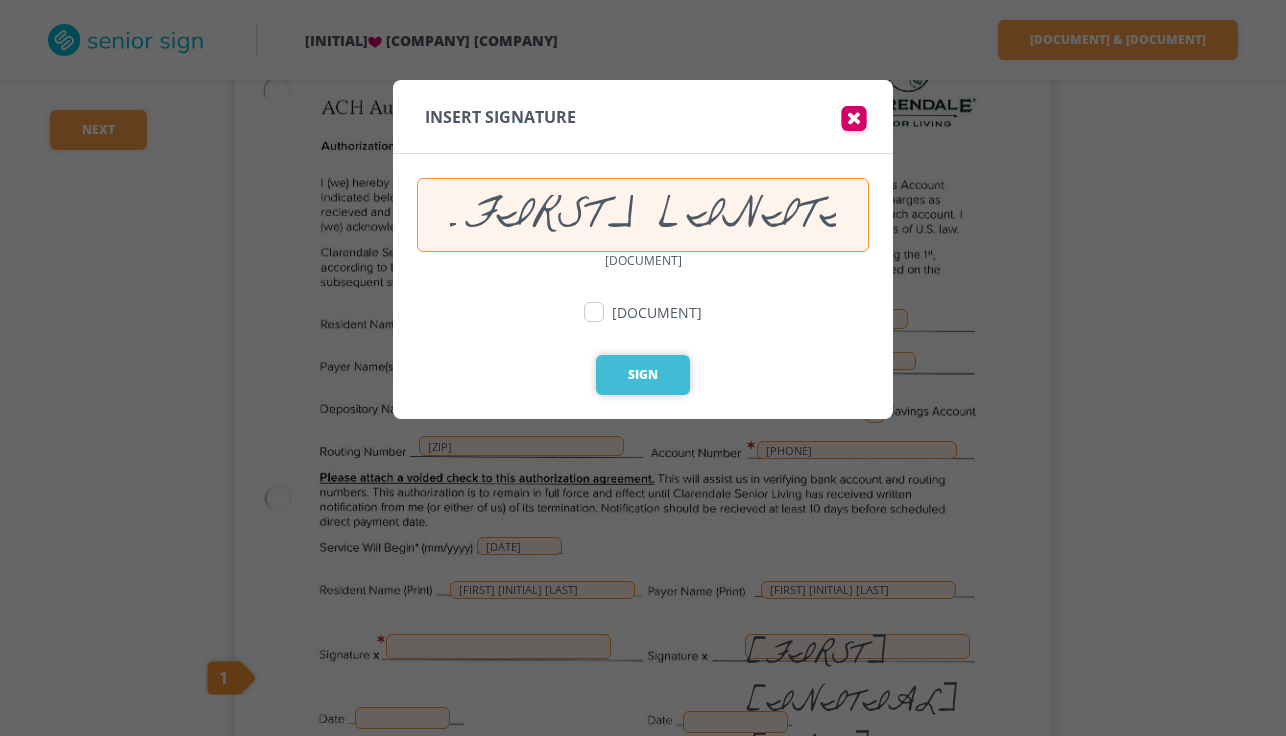 type on "[FIRST] [INITIAL] [LAST]" 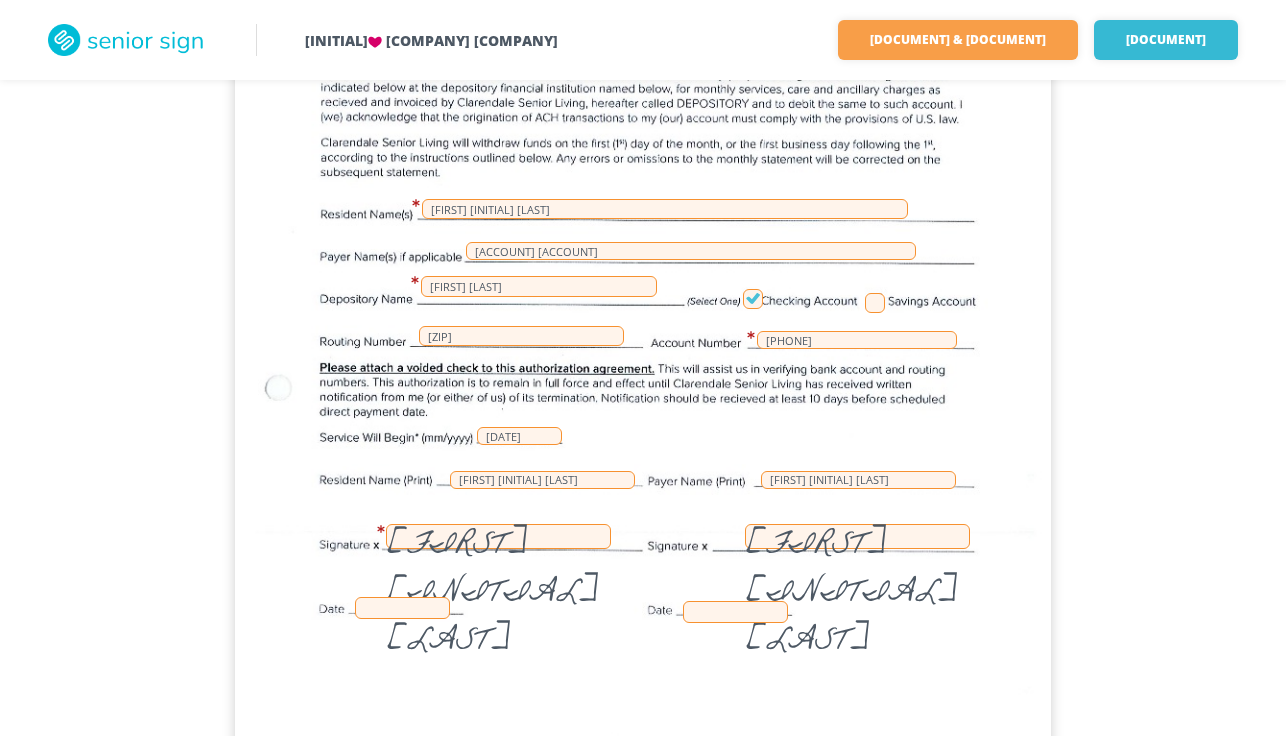 scroll, scrollTop: 286, scrollLeft: 0, axis: vertical 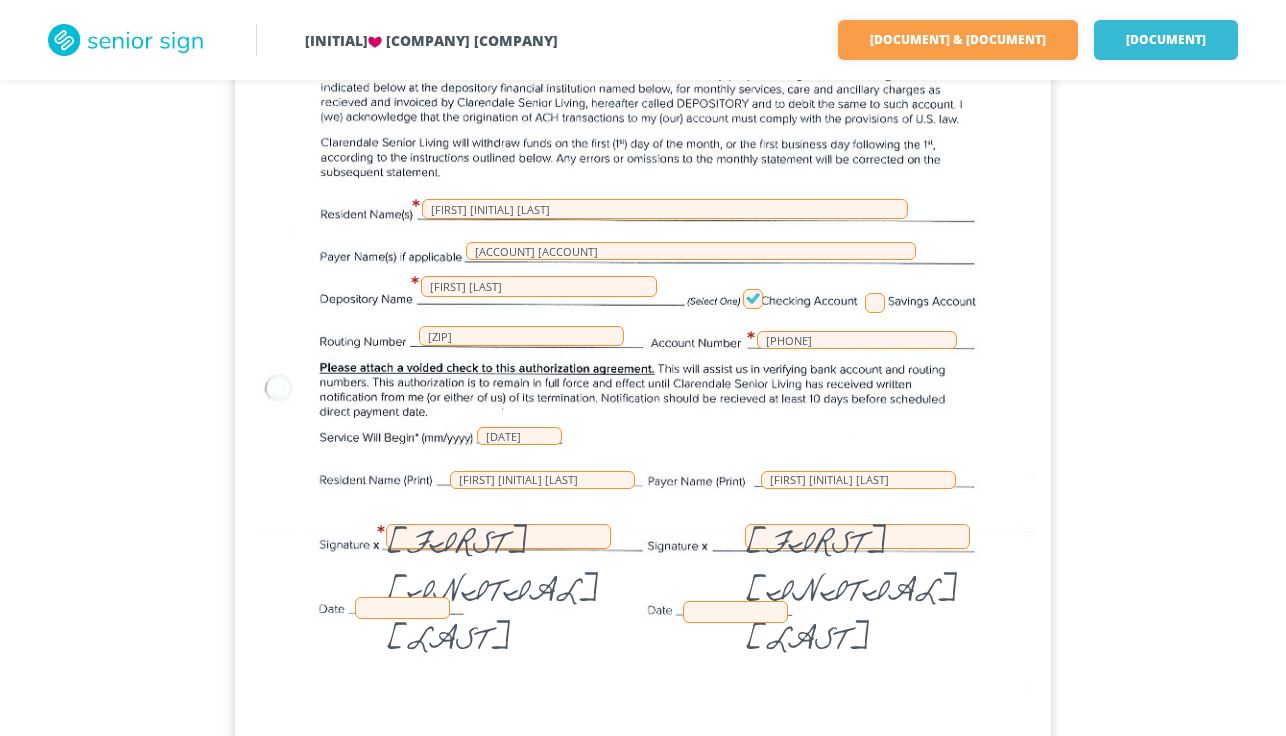 click at bounding box center (402, 608) 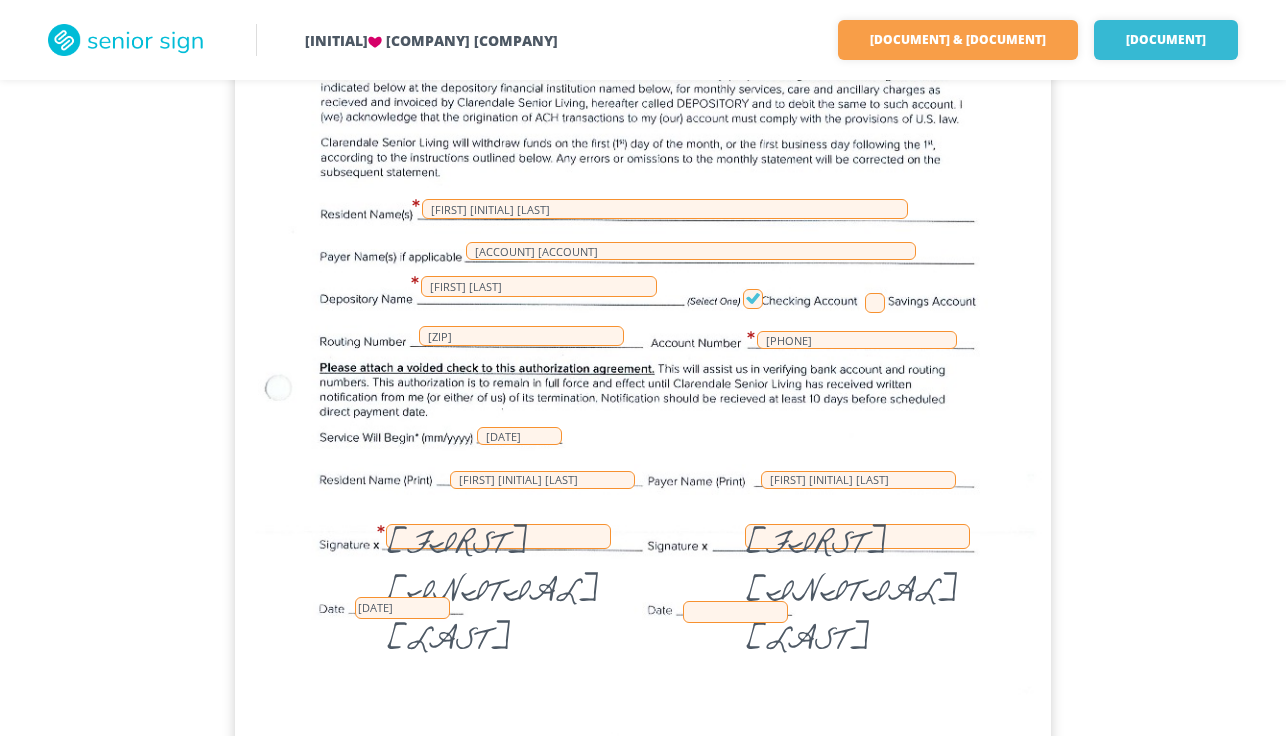 scroll, scrollTop: 283, scrollLeft: 0, axis: vertical 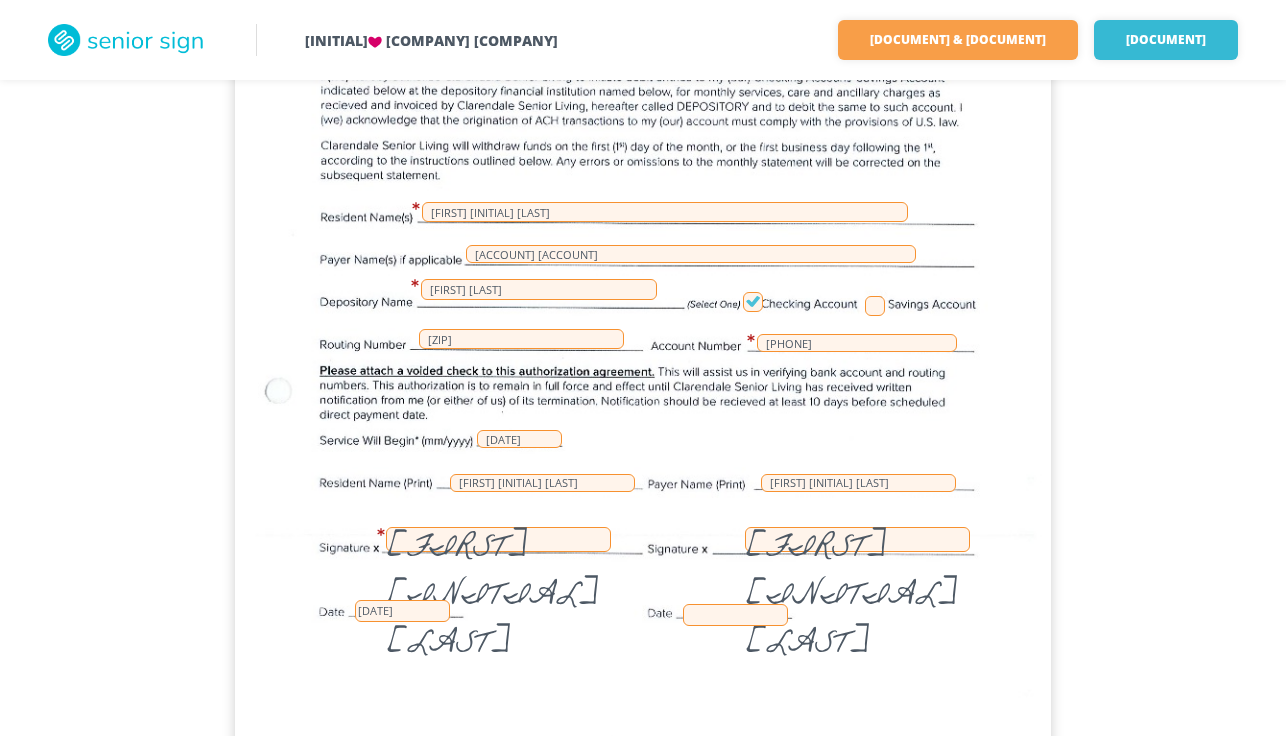 click at bounding box center (735, 615) 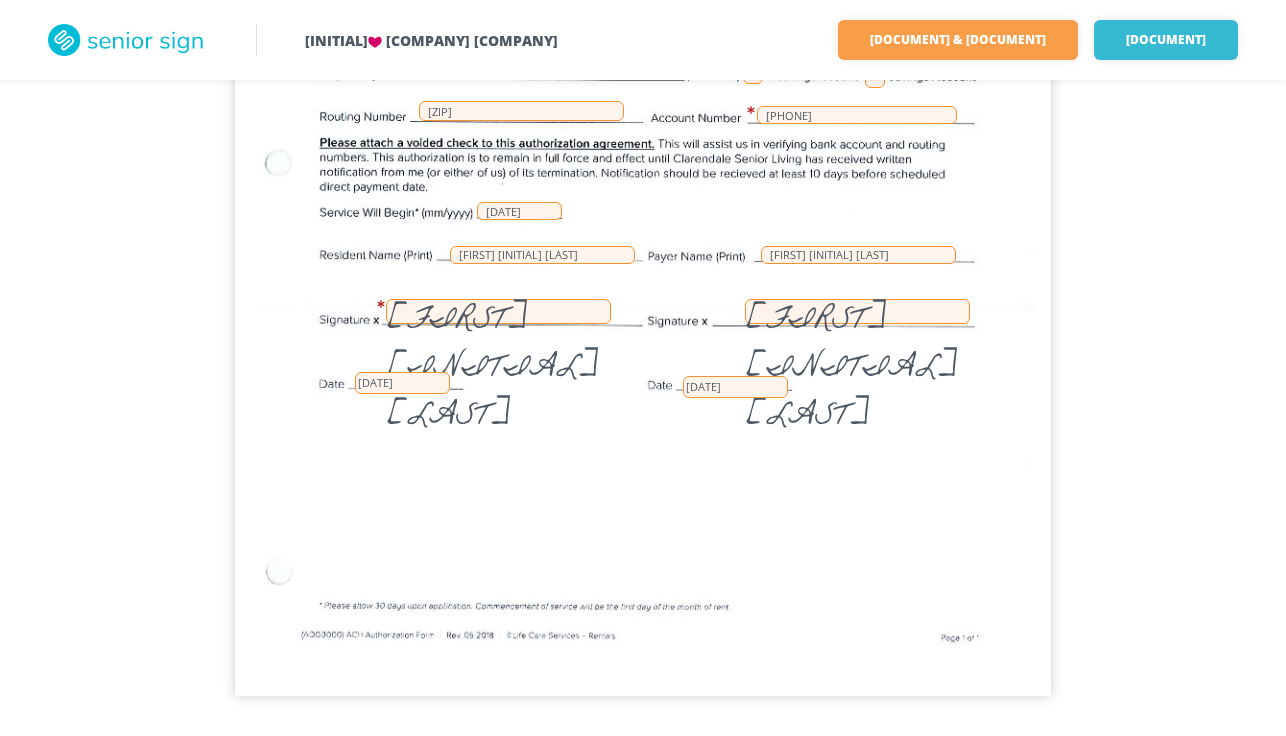 scroll, scrollTop: 526, scrollLeft: 0, axis: vertical 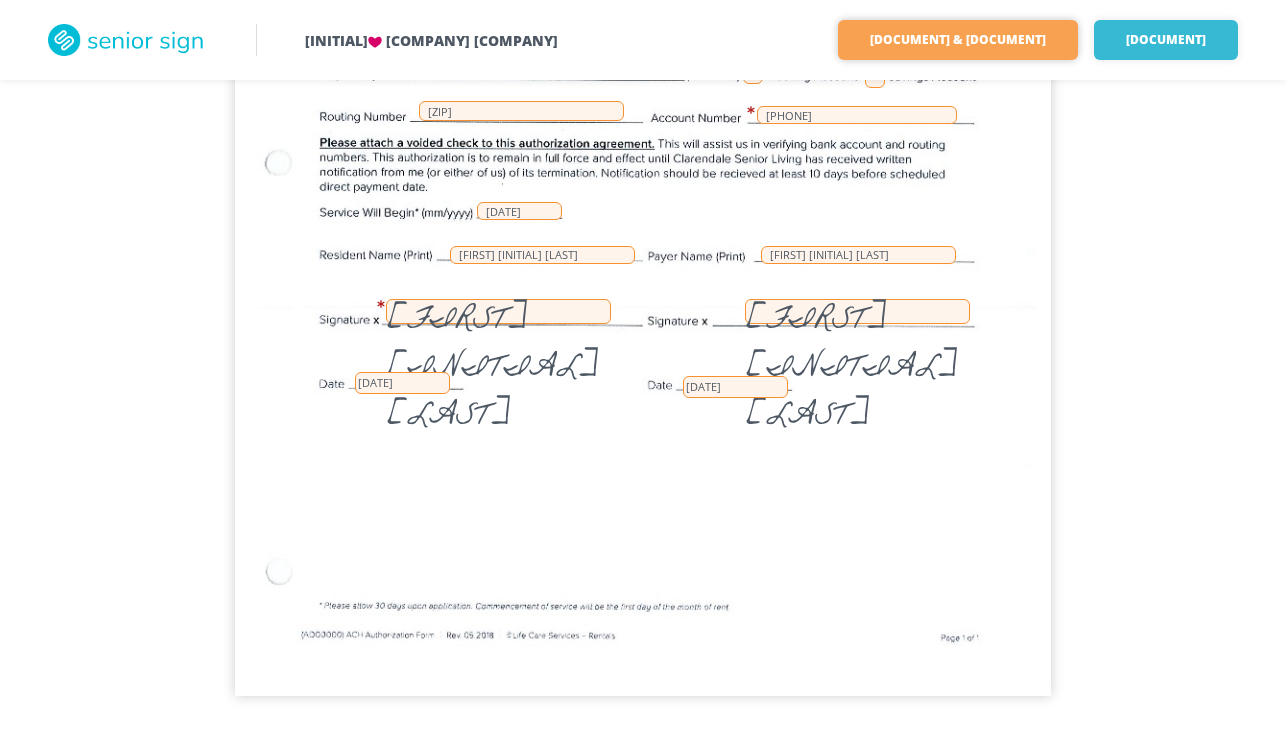 click on "[DOCUMENT] & [DOCUMENT]" at bounding box center (958, 40) 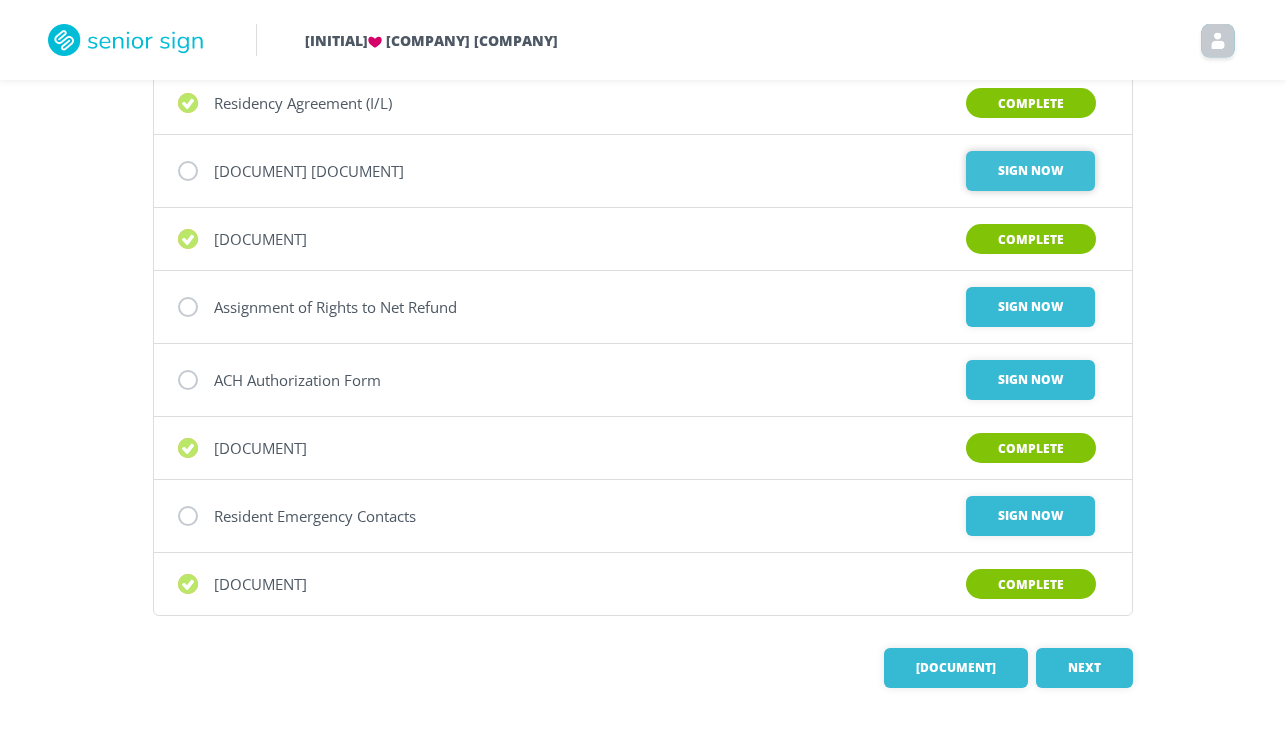 scroll, scrollTop: 287, scrollLeft: 0, axis: vertical 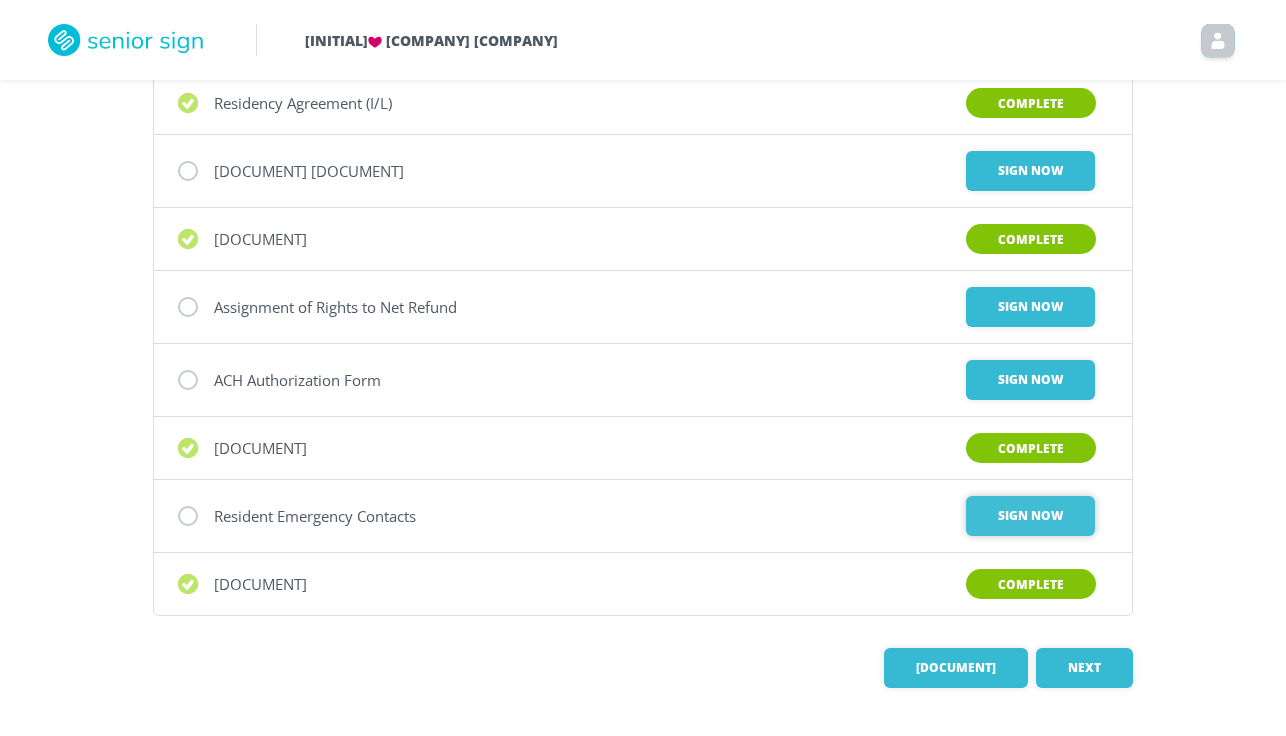 click on "Sign Now" at bounding box center (1030, 171) 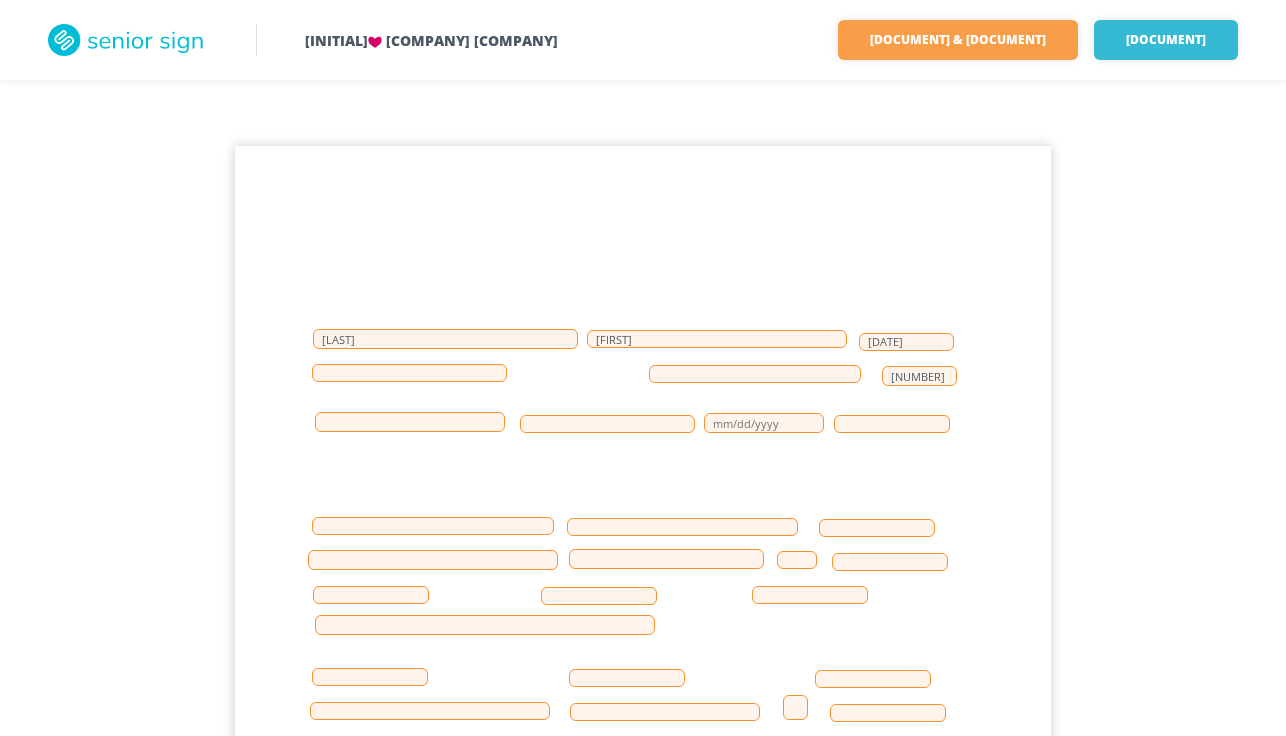 scroll, scrollTop: 7, scrollLeft: 0, axis: vertical 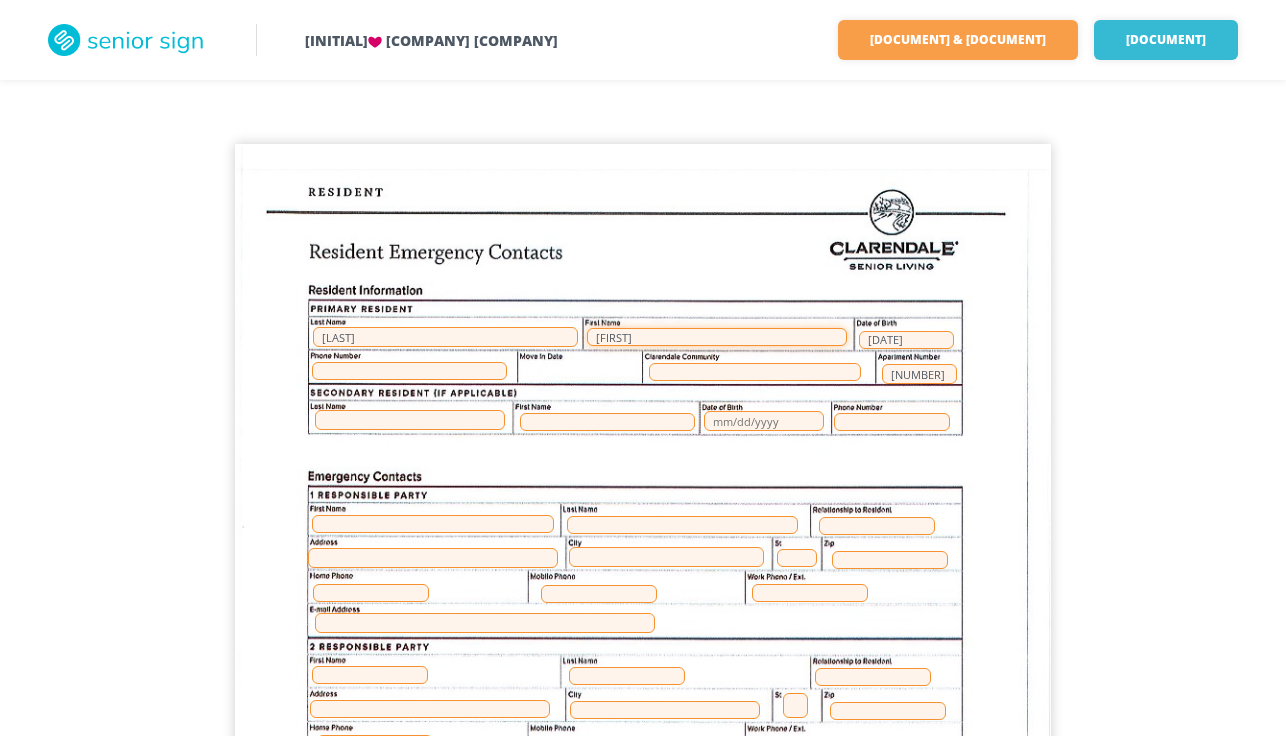 click on "[FIRST]" at bounding box center (717, 337) 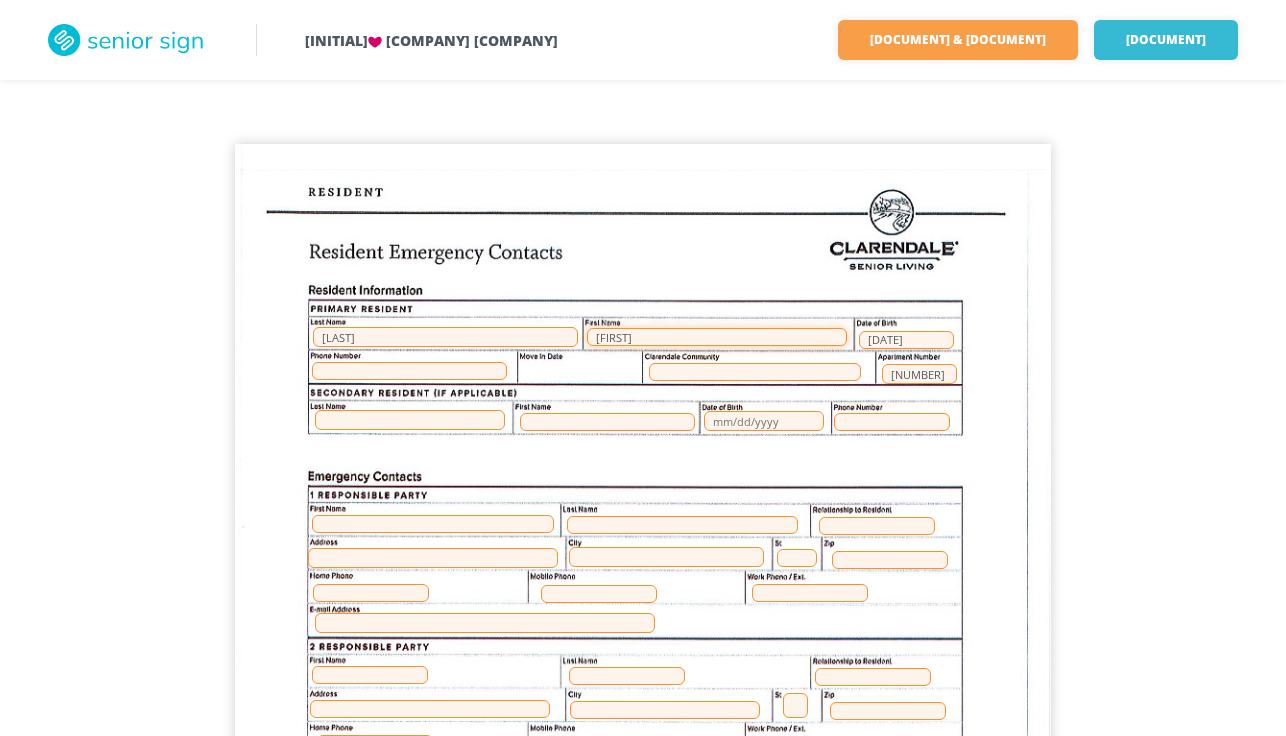 type on "[FIRST]" 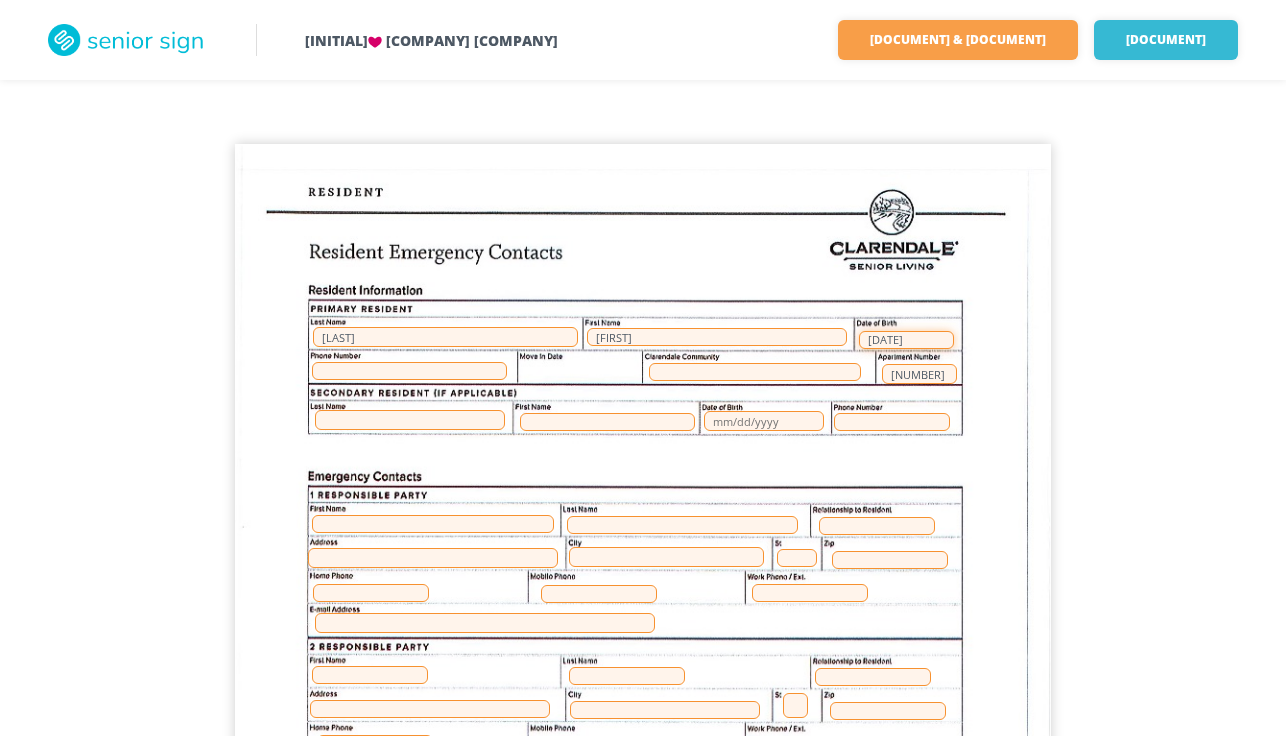 click on "[DATE]" at bounding box center (906, 340) 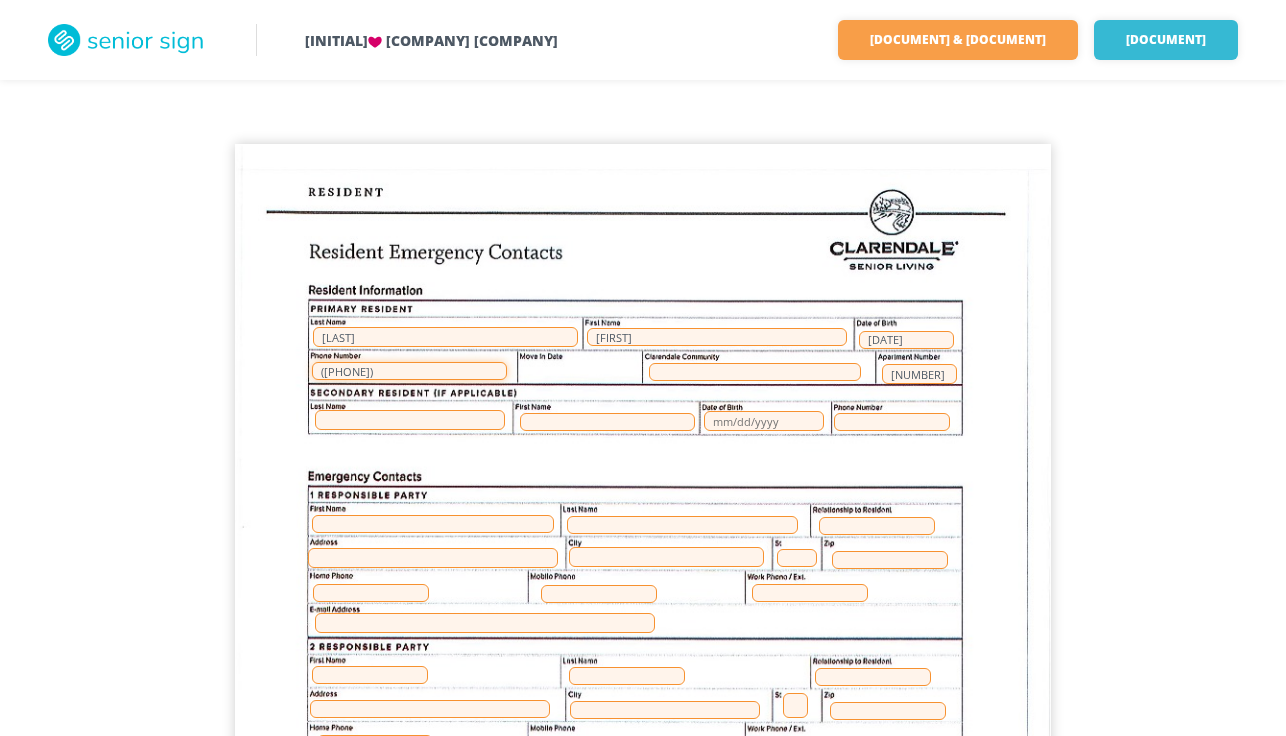 click on "([PHONE])" at bounding box center (409, 371) 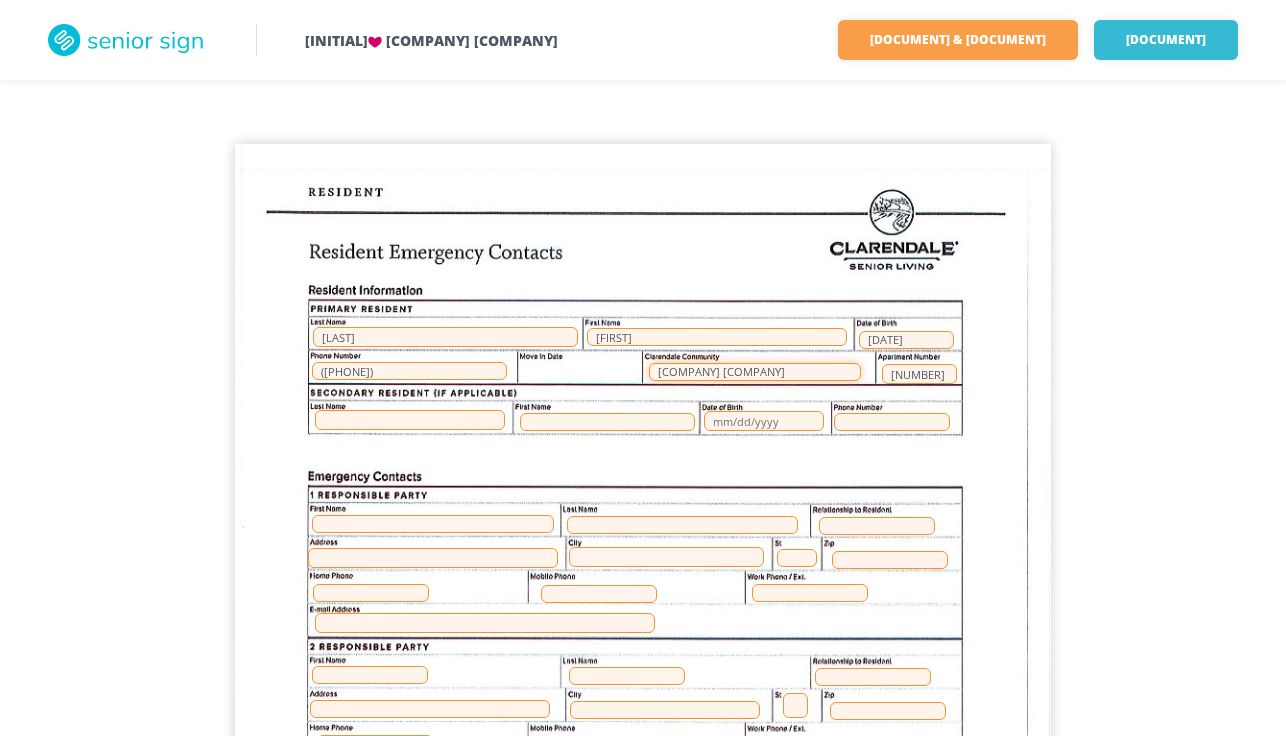 type on "[COMPANY] [COMPANY]" 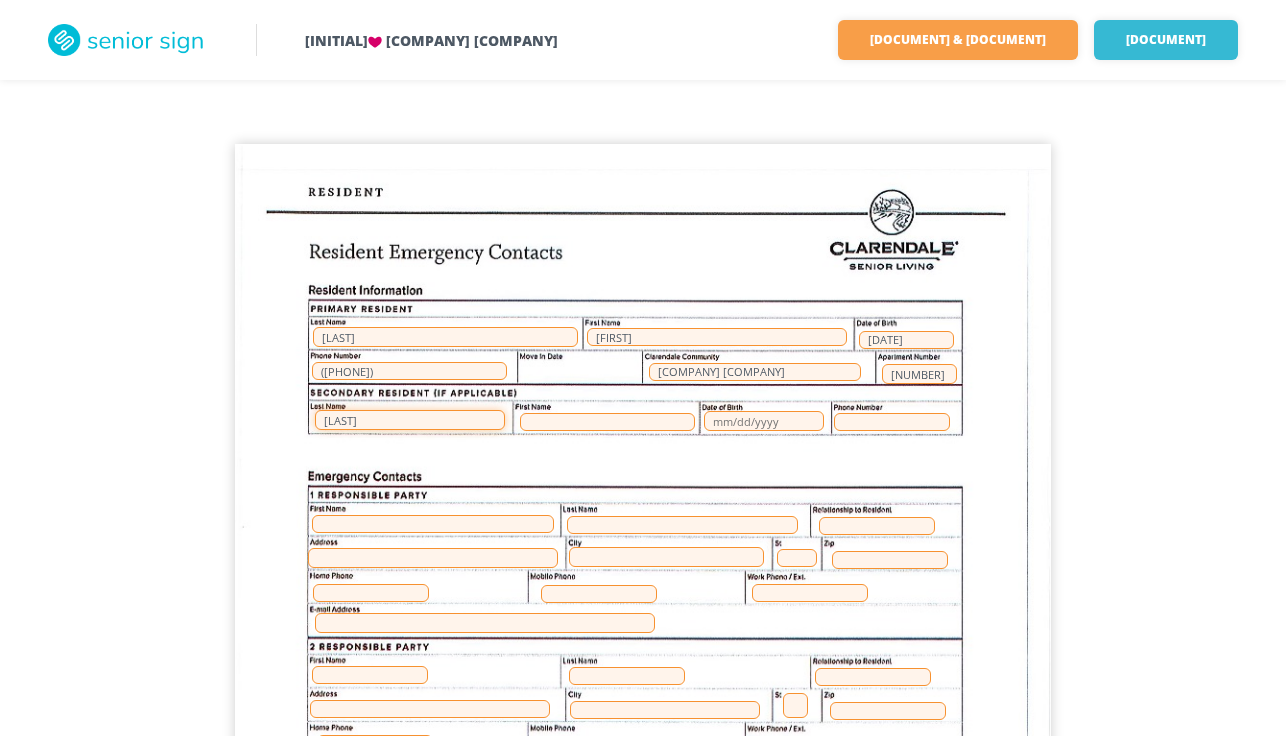 type on "[LAST]" 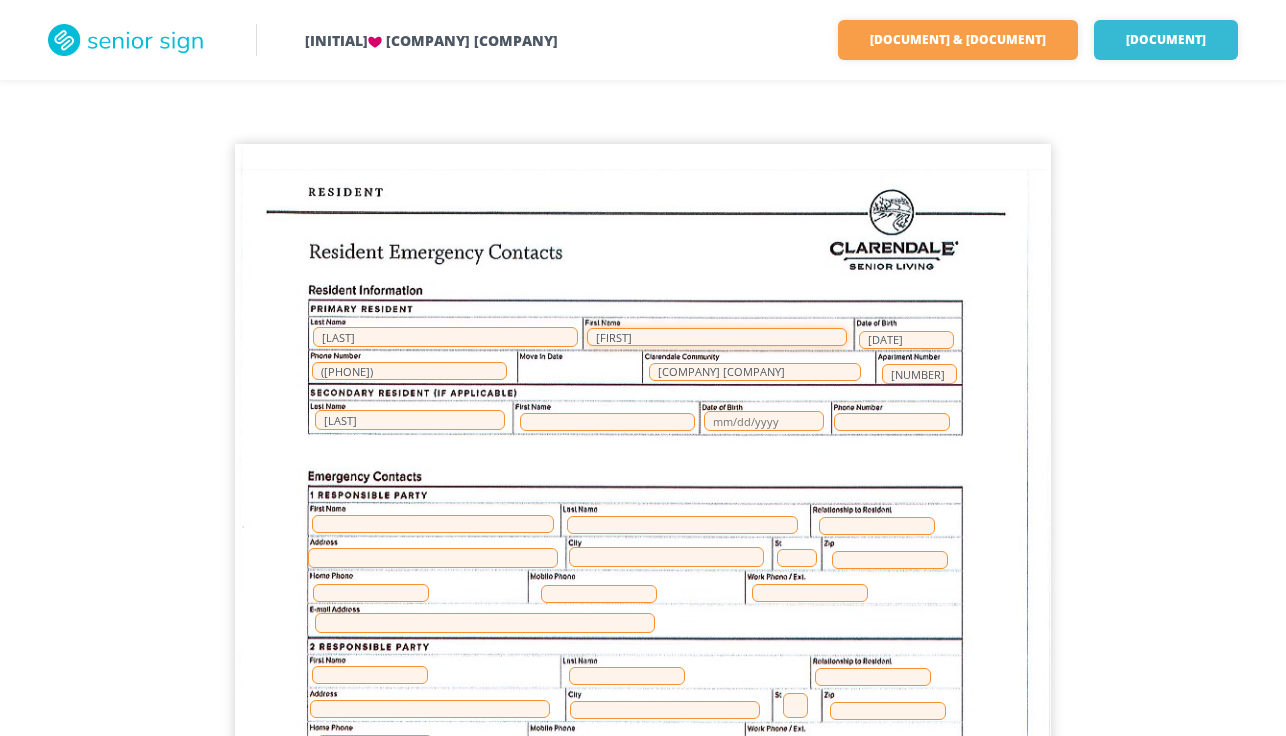 click on "[FIRST]" at bounding box center [717, 337] 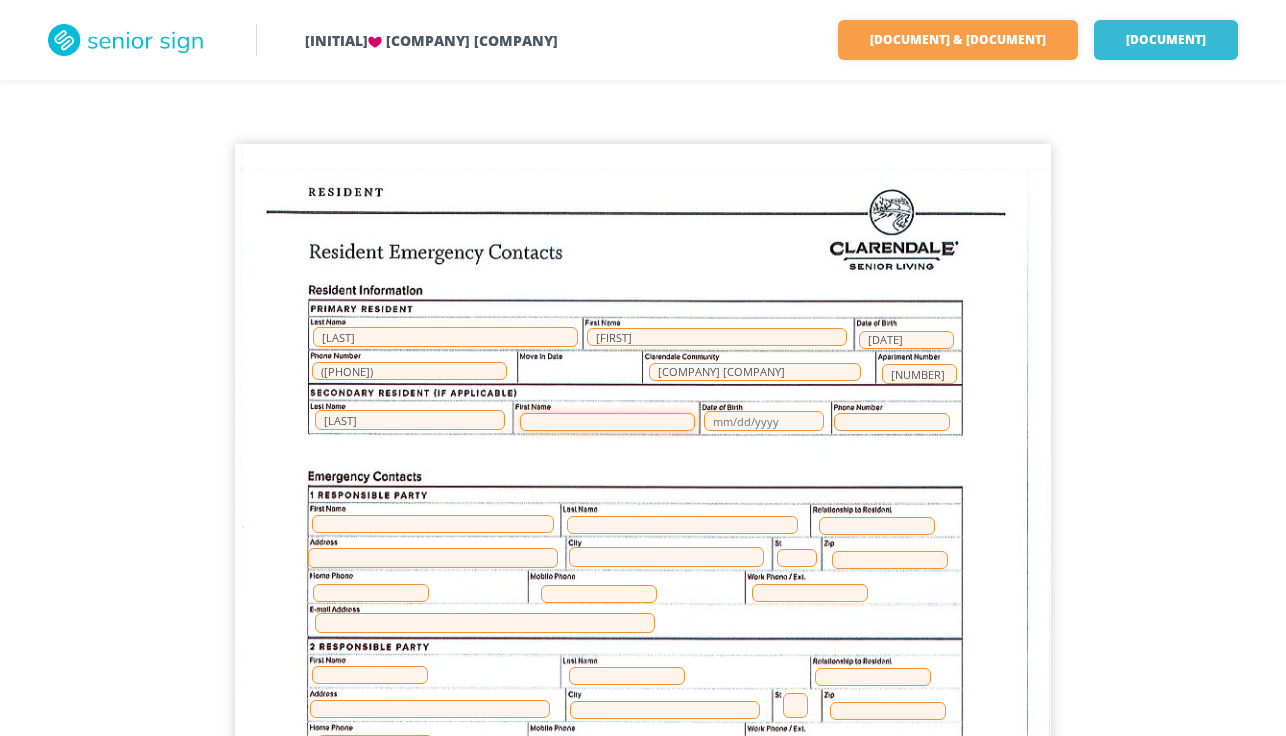 click at bounding box center [607, 422] 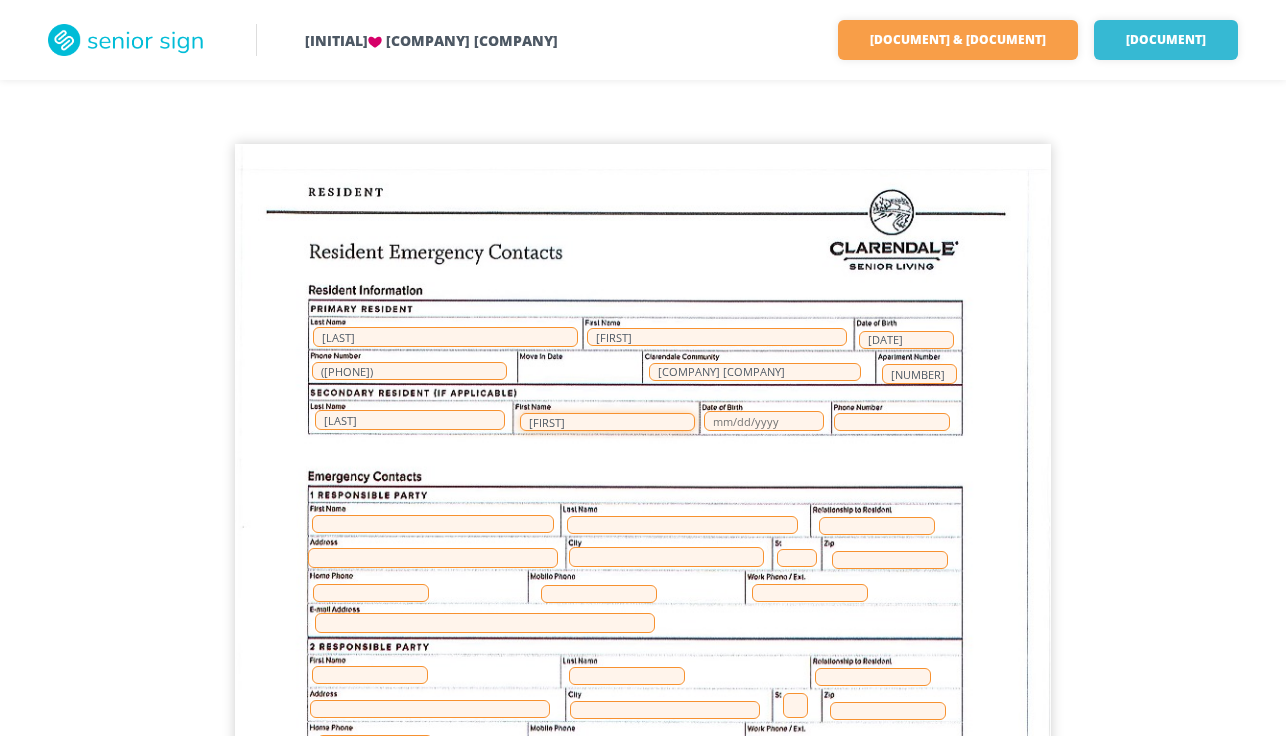 type on "[FIRST]" 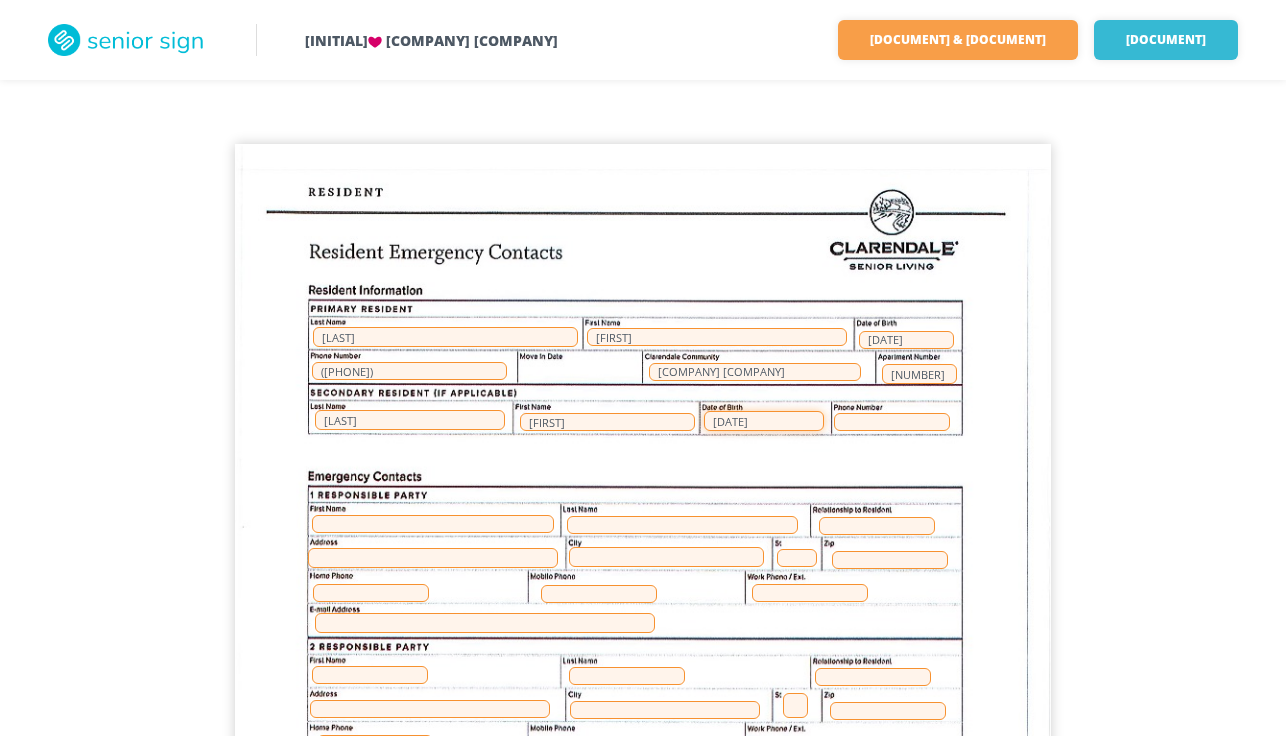 click on "[DATE]" at bounding box center (764, 421) 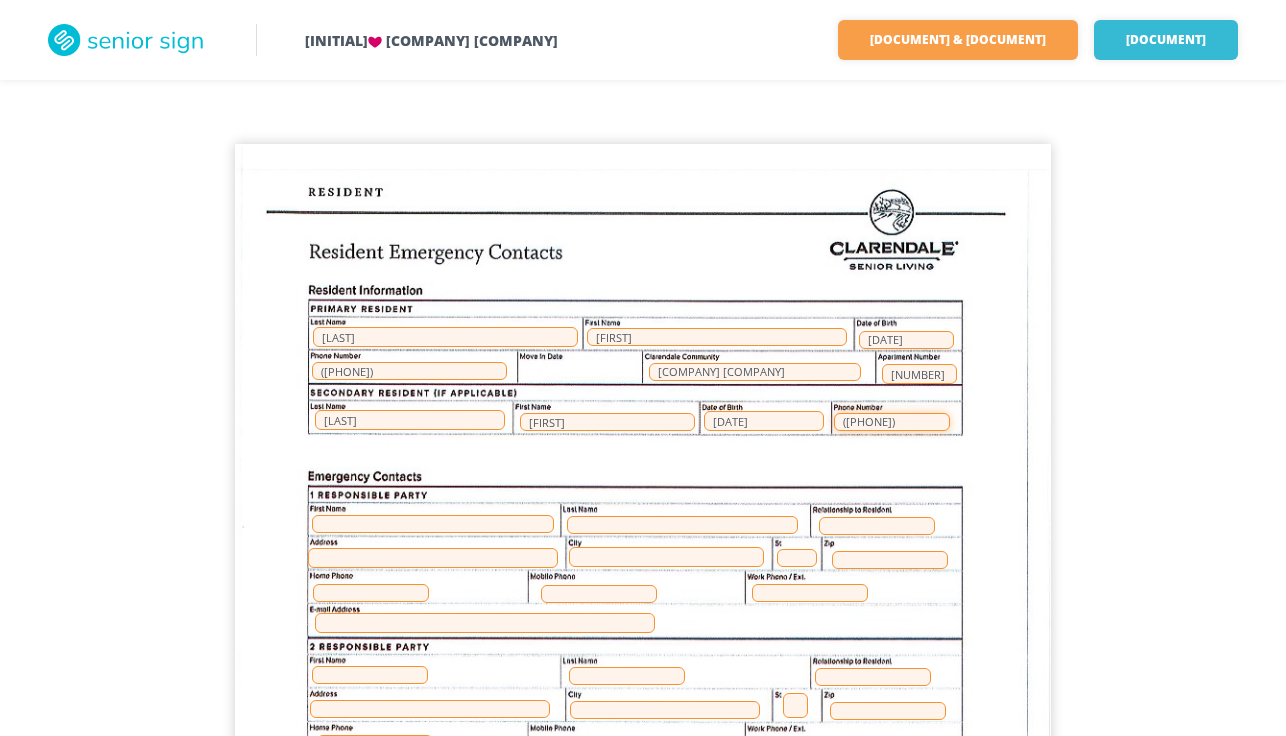 click on "([PHONE])" at bounding box center (892, 422) 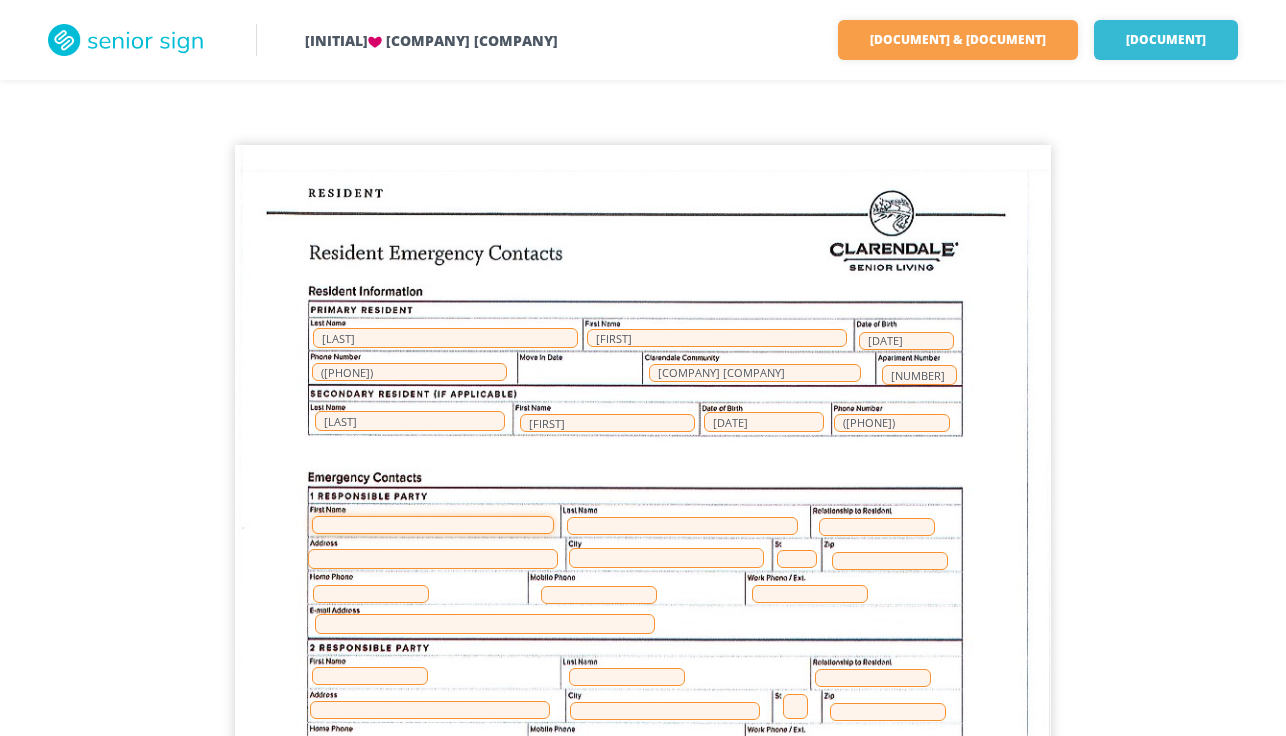 click at bounding box center [433, 525] 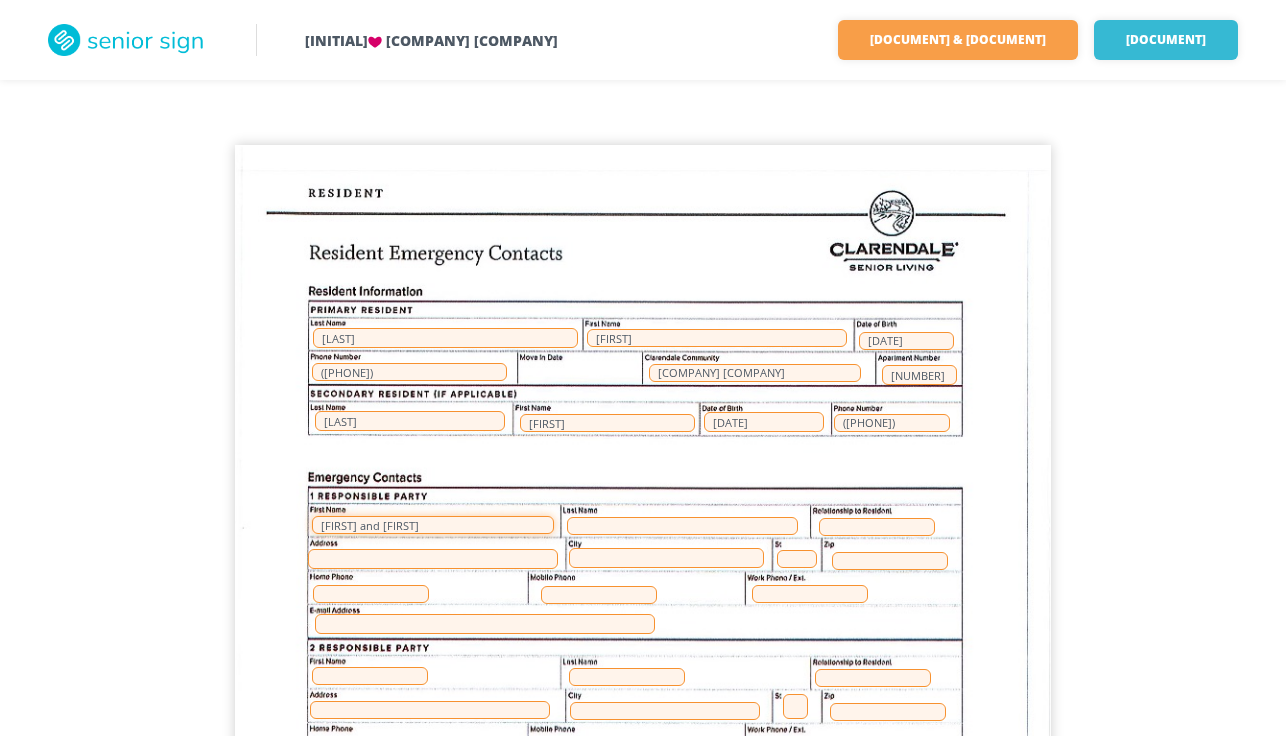 type on "[FIRST] and [FIRST]" 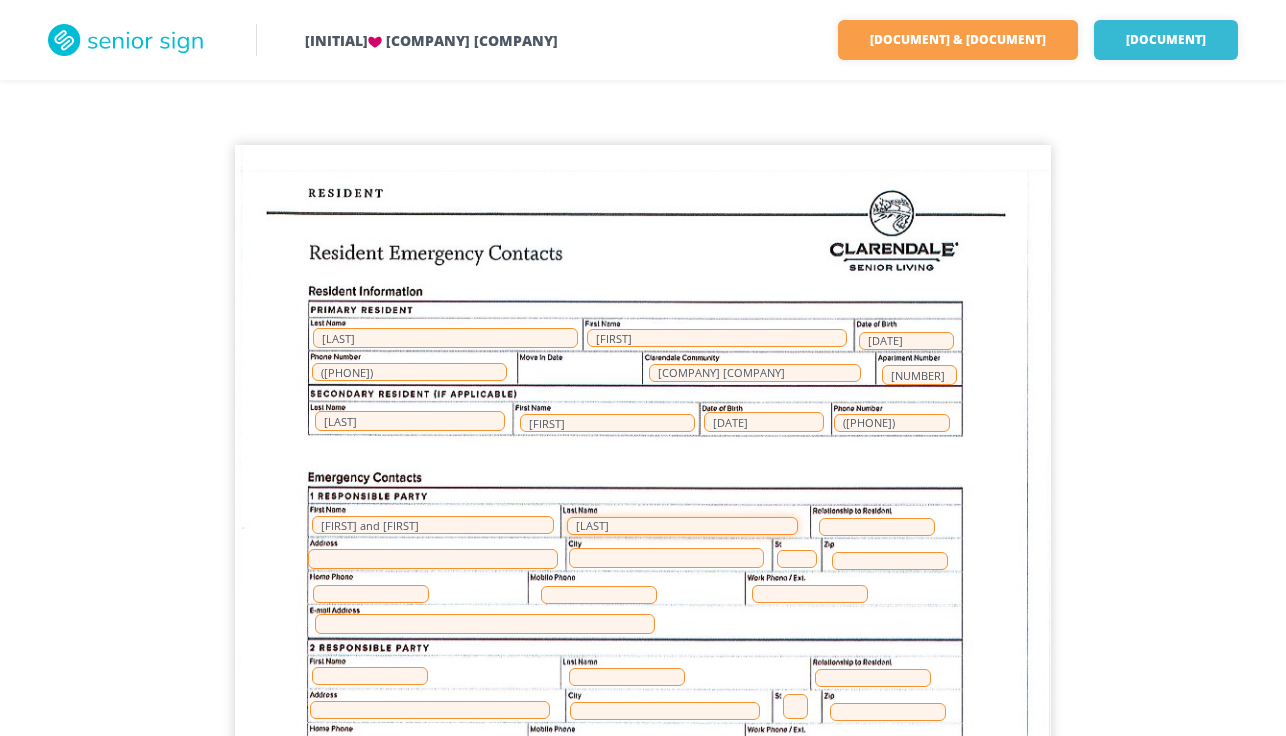 type on "[LAST]" 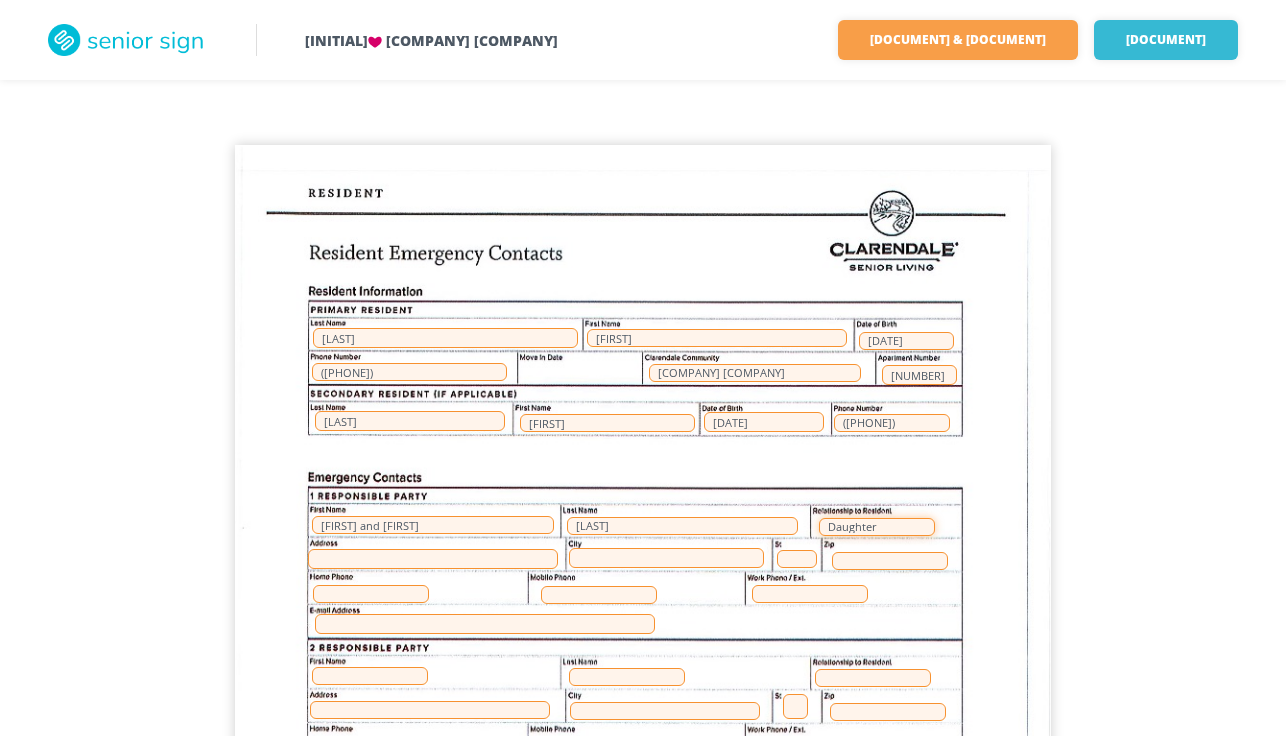 type on "Daughter" 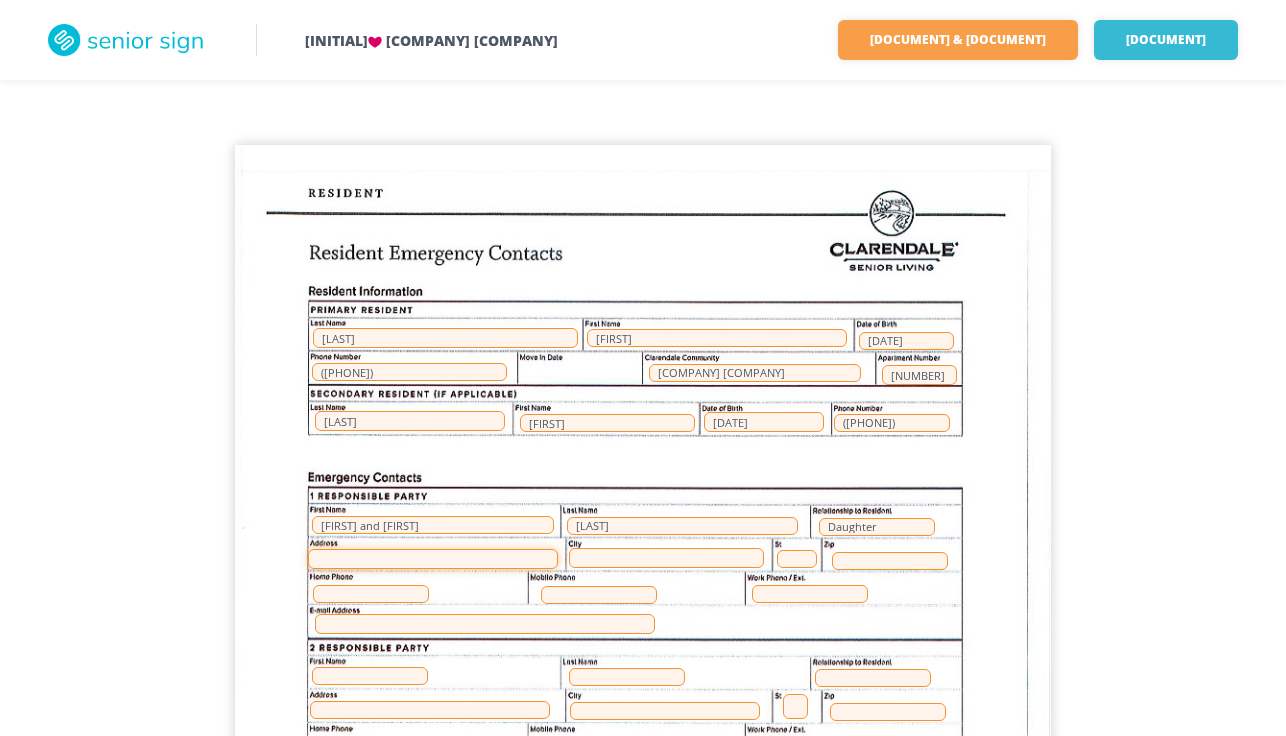 click at bounding box center [433, 559] 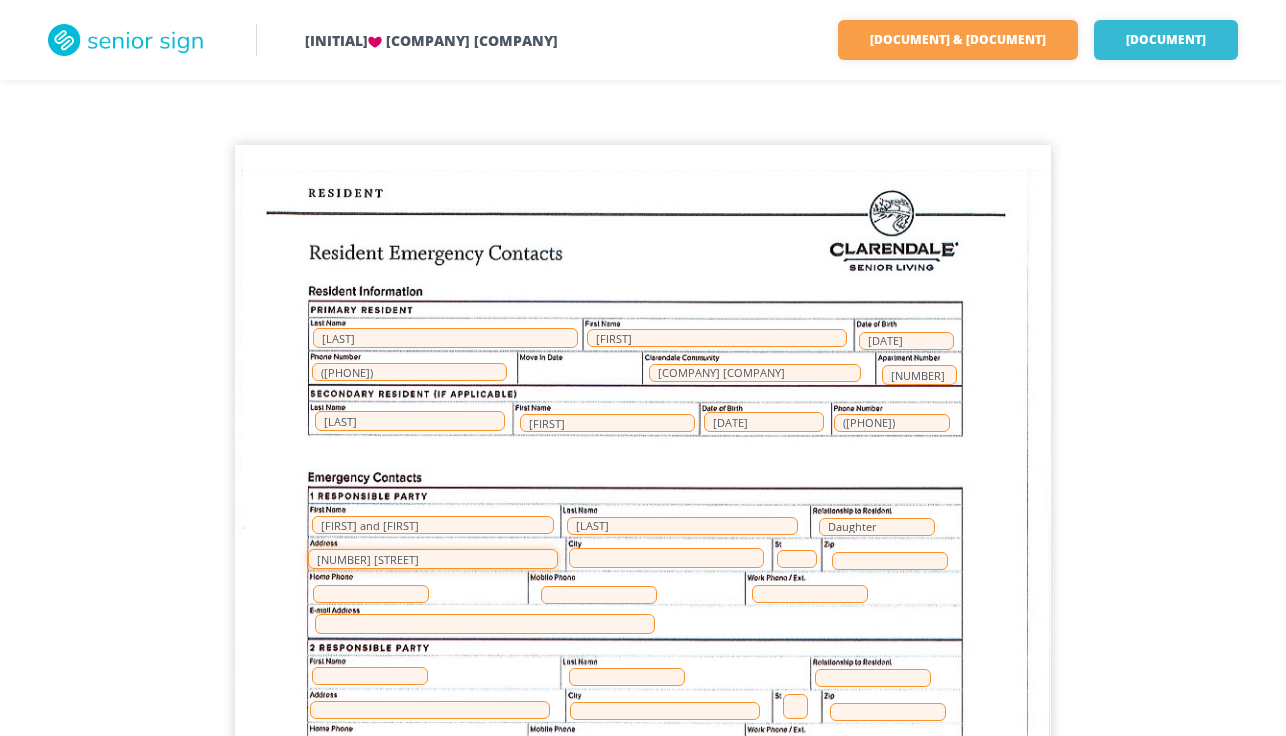 type on "[NUMBER] [STREET]" 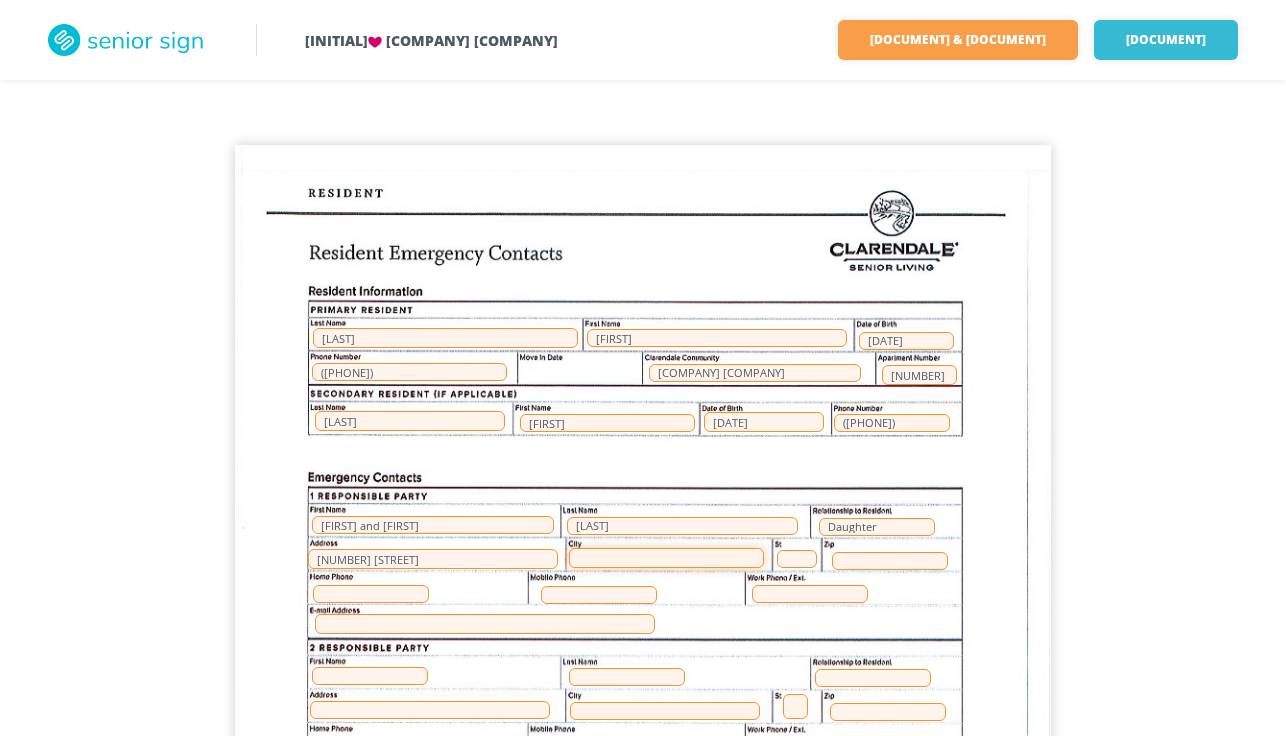 click at bounding box center [666, 558] 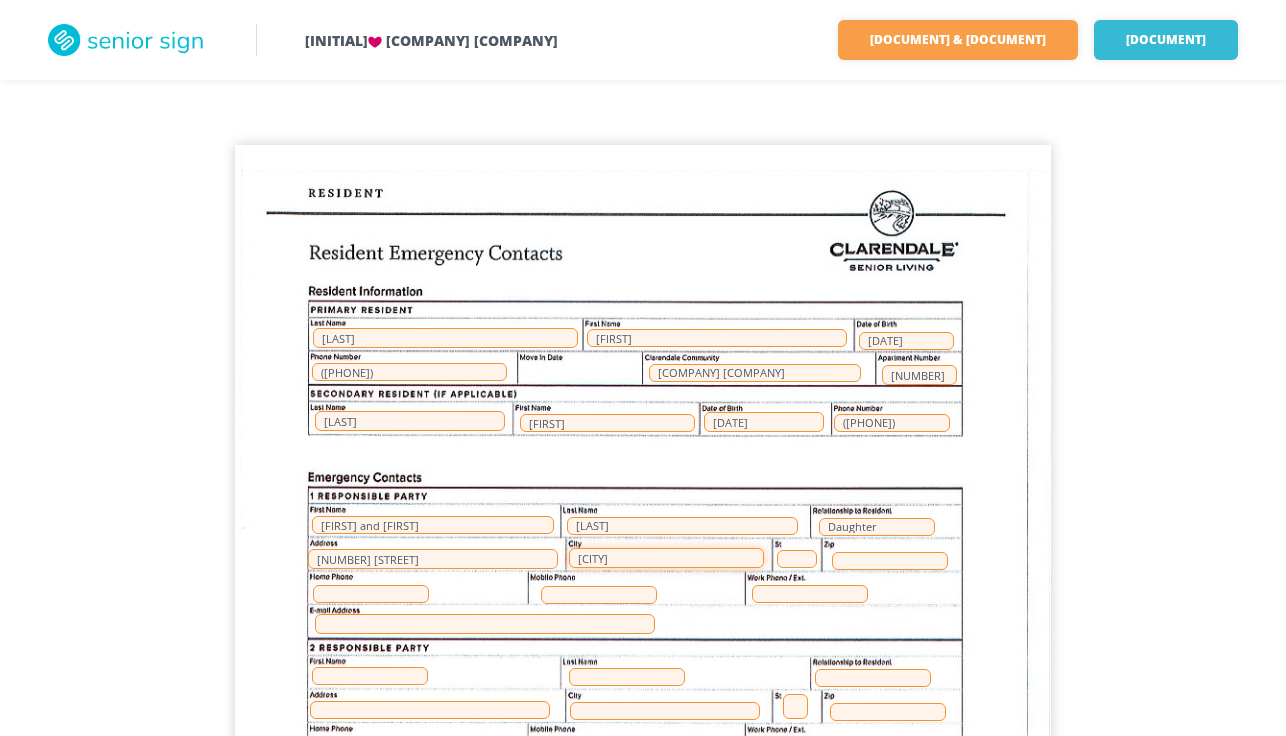 type on "[CITY]" 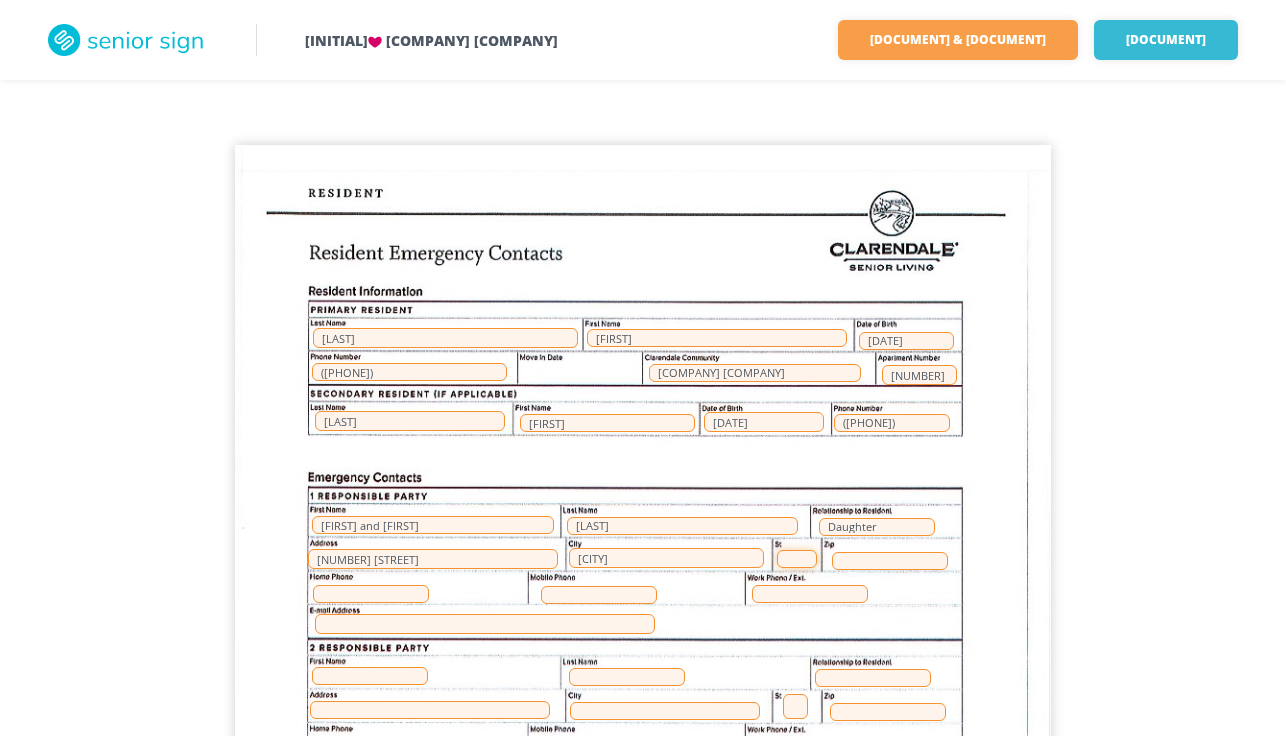 click at bounding box center (797, 559) 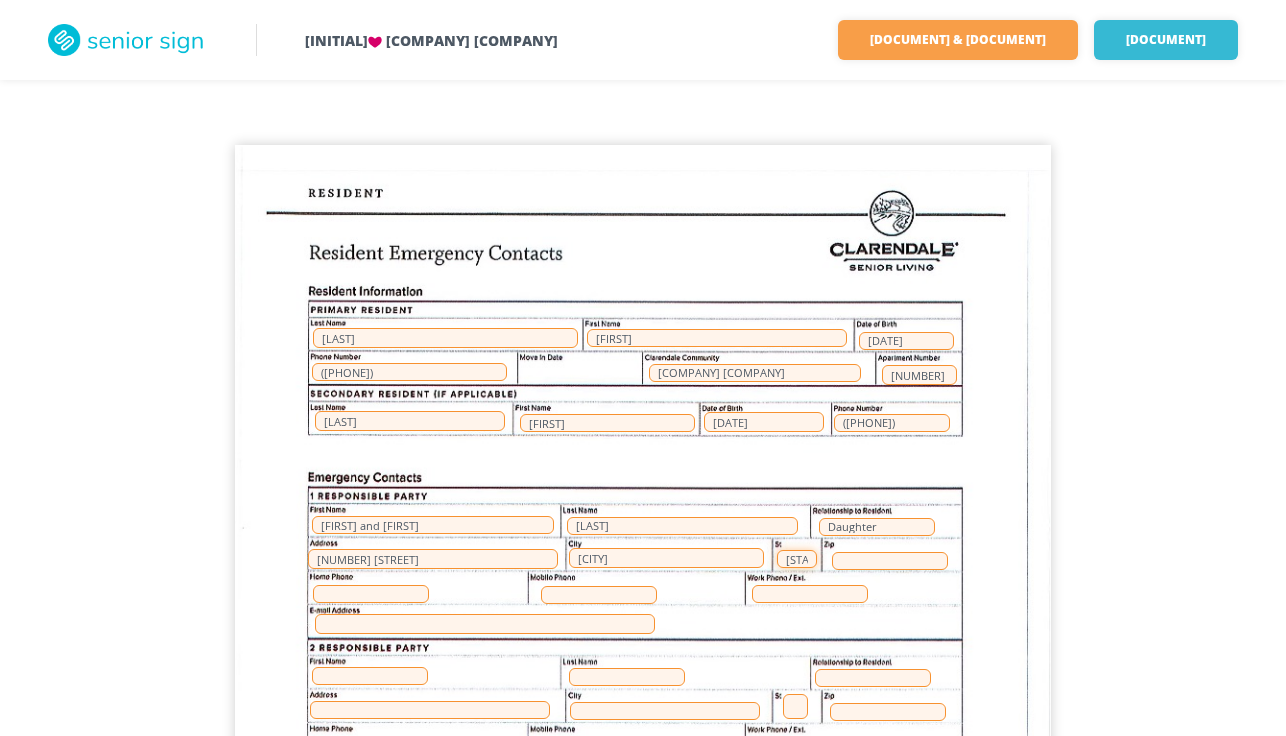 type on "[STATE]" 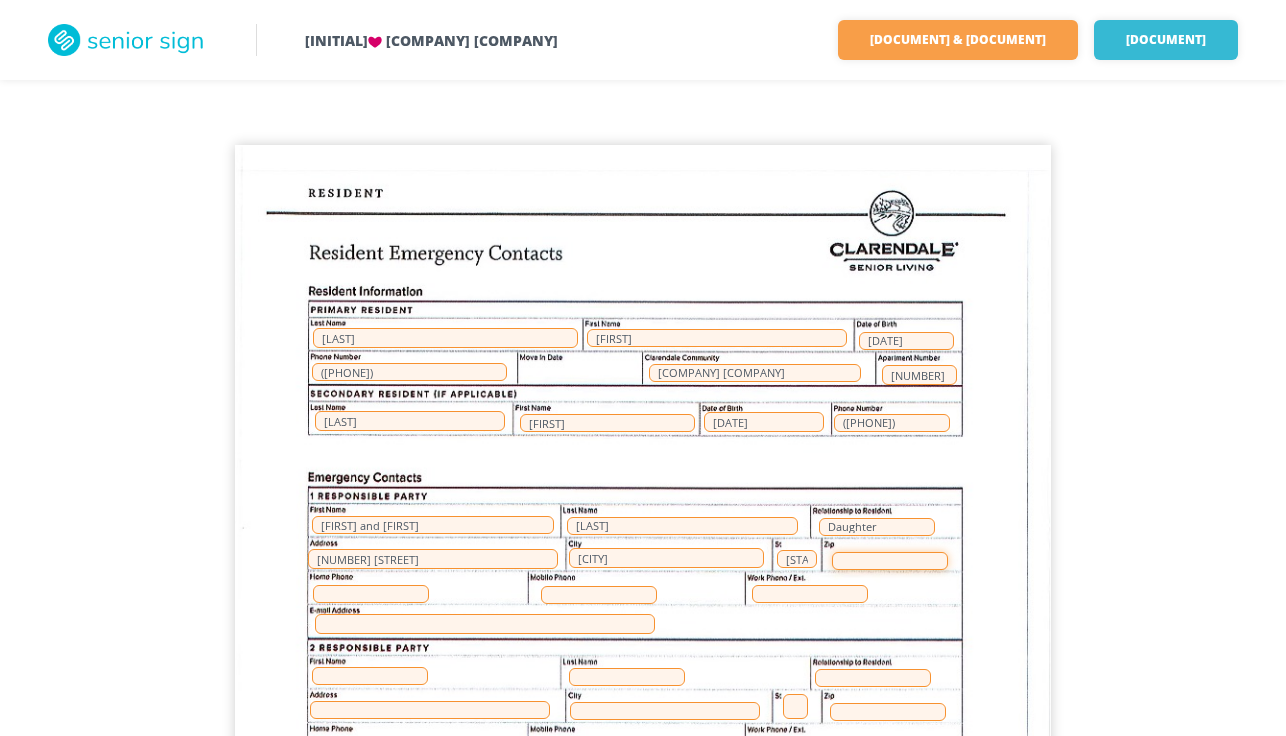 click at bounding box center (890, 561) 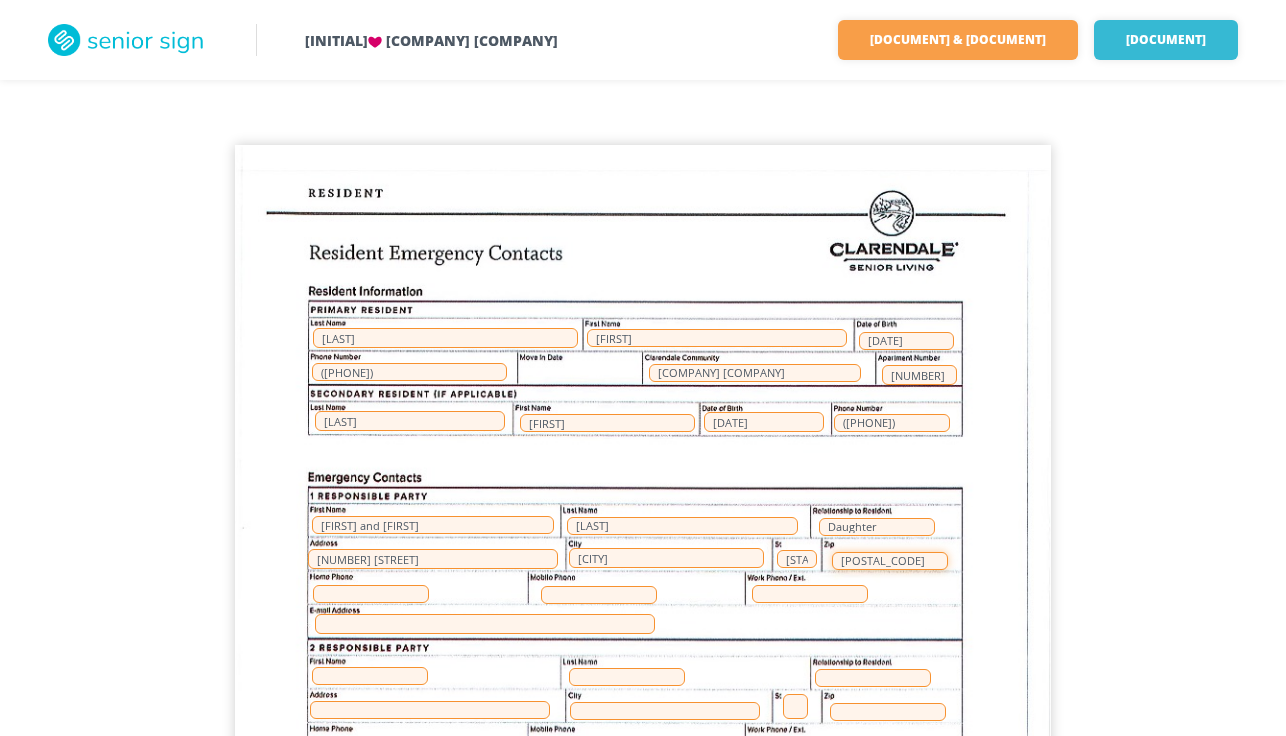 type on "[POSTAL_CODE]" 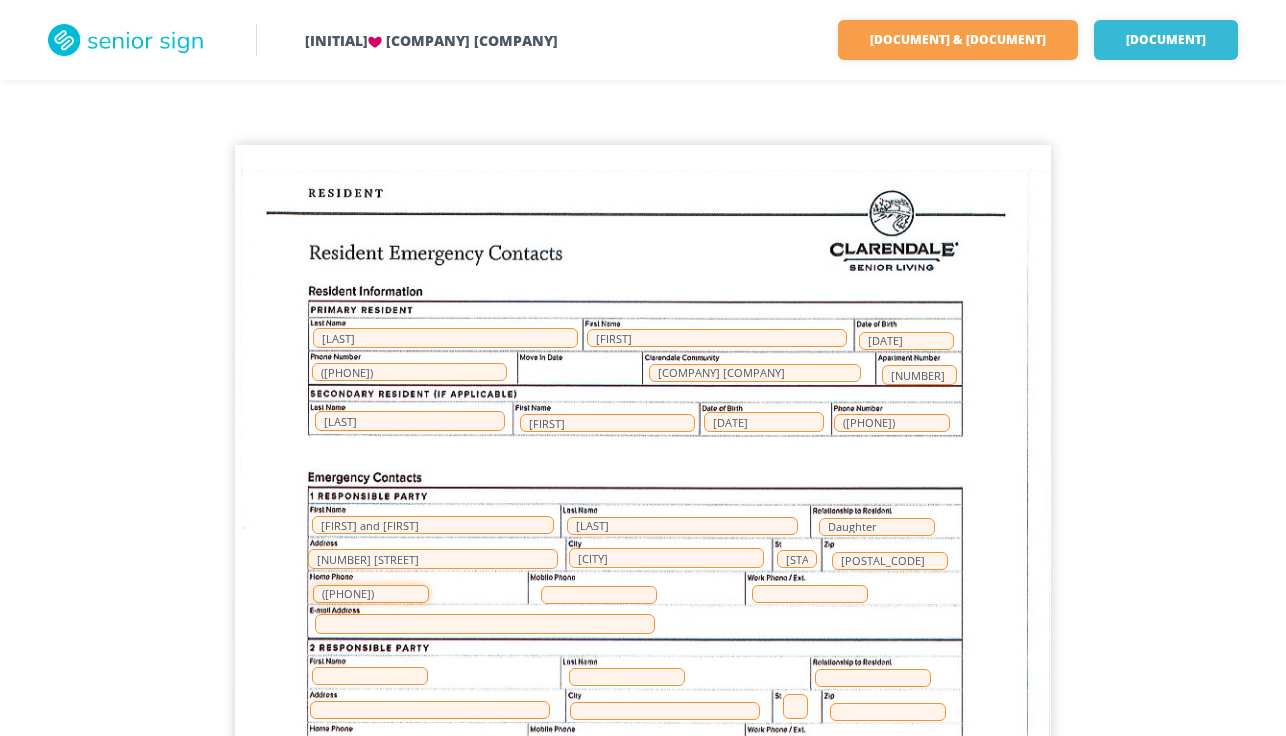 click on "([PHONE])" at bounding box center [371, 594] 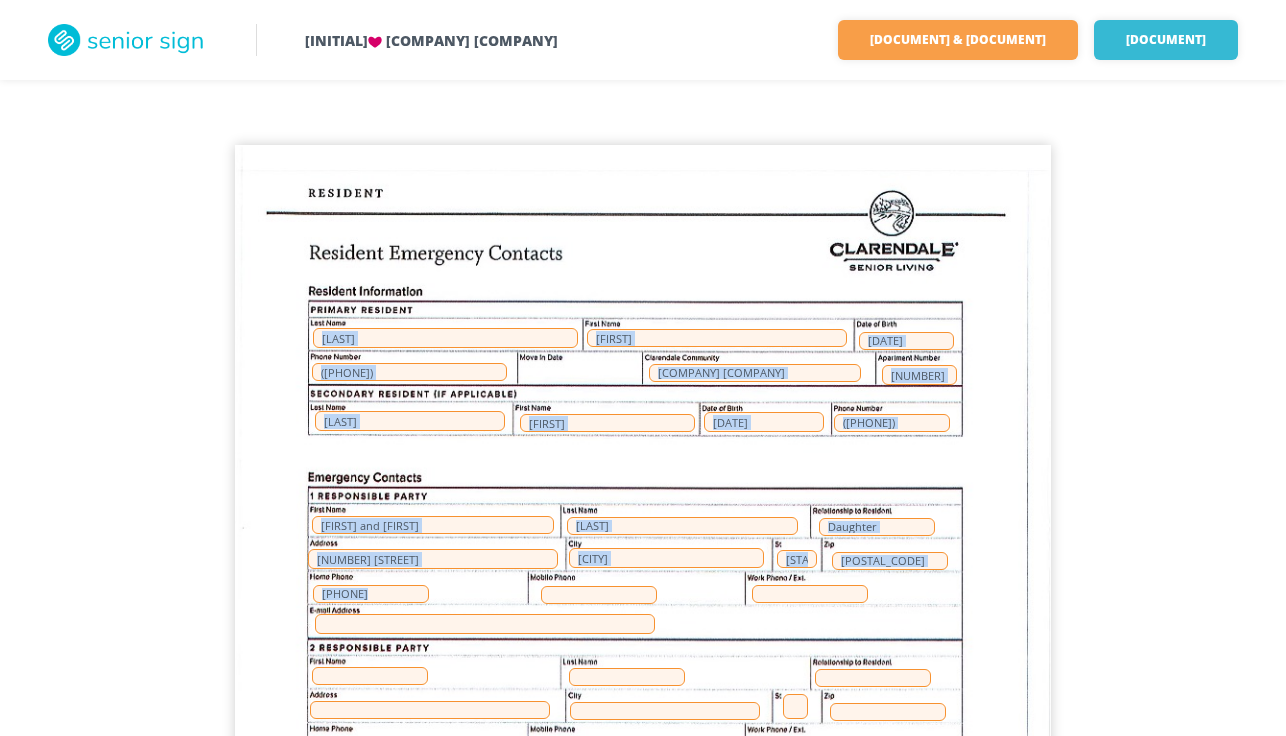 click on "[LAST] [FIRST] [DATE] ([PHONE]) [COMPANY] [NUMBER] [FIRST] ([PHONE]) [FIRST] and [FIRST] [LAST] [LAST] [CITY] [NUMBER] [STREET] [STATE] [ZIP] ([PHONE]) ([PHONE]) [EMAIL] [FIRST] [LAST] [LAST] [CITY] [ZIP] ([PHONE]) ([PHONE]) [EMAIL]" at bounding box center (643, 673) 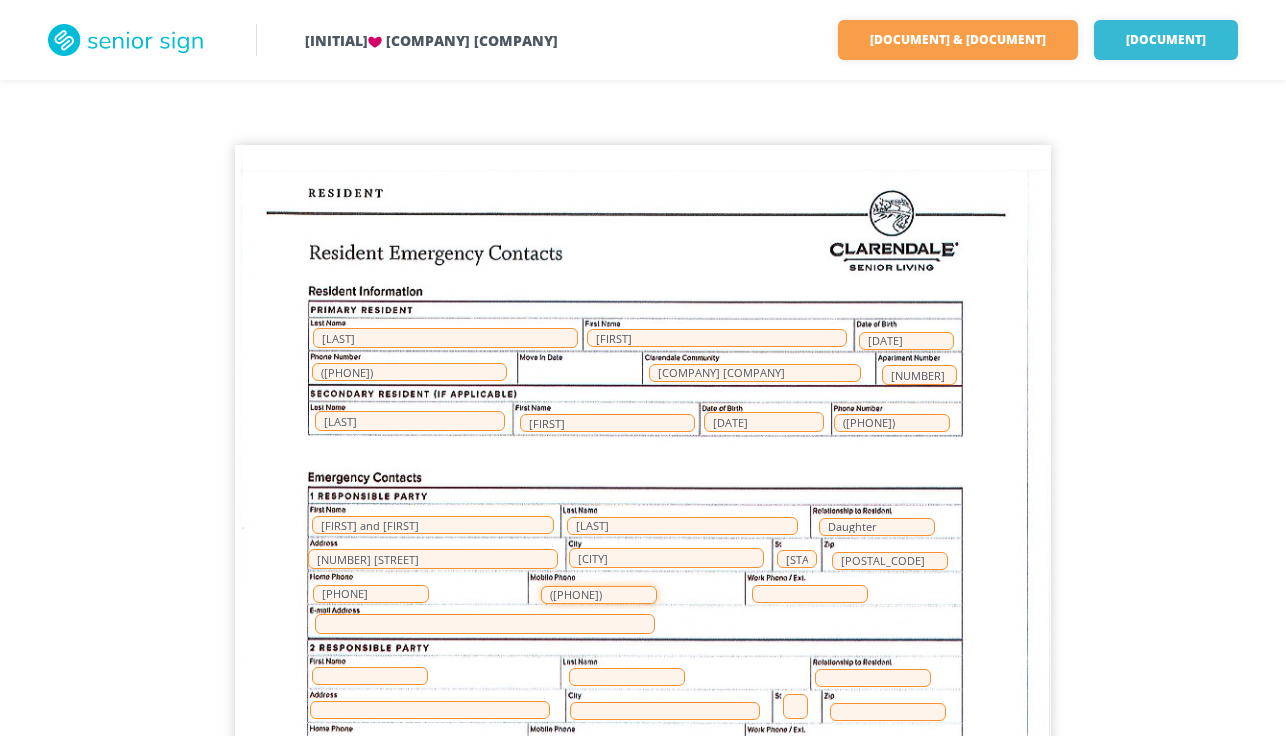 click on "([PHONE])" at bounding box center (599, 595) 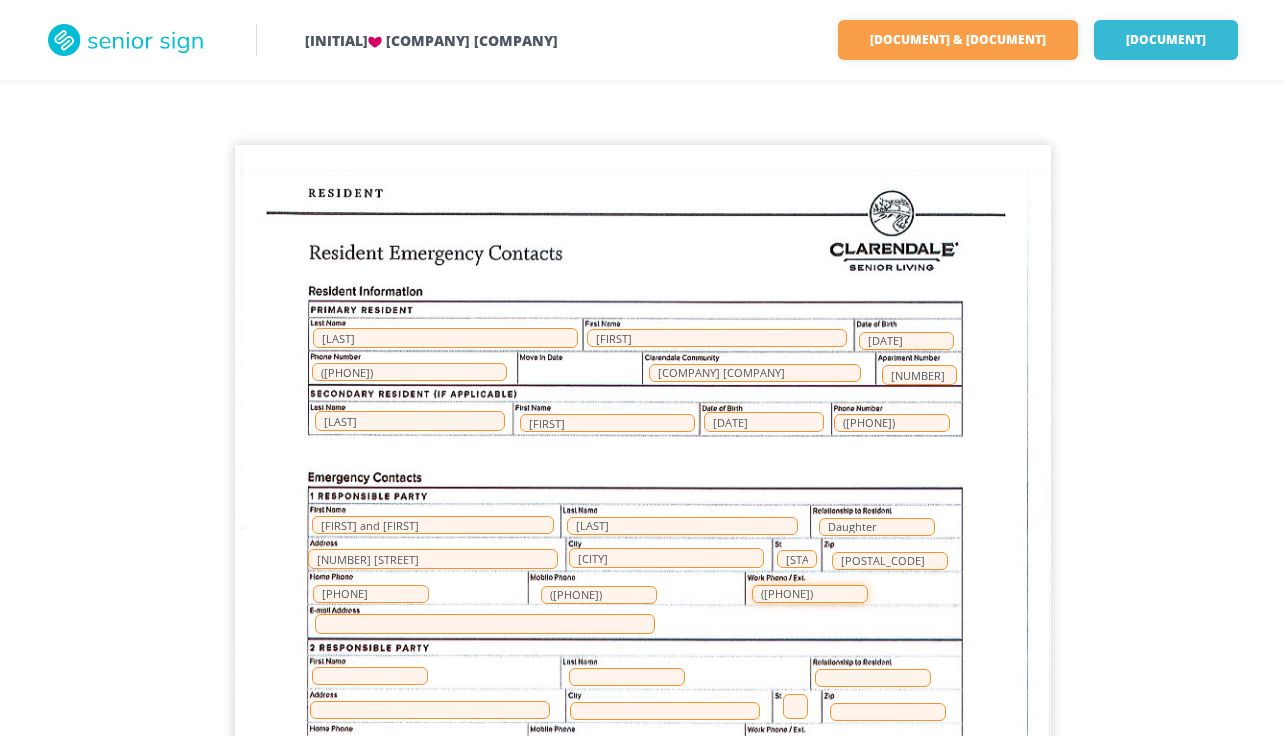 click on "([PHONE])" at bounding box center [810, 594] 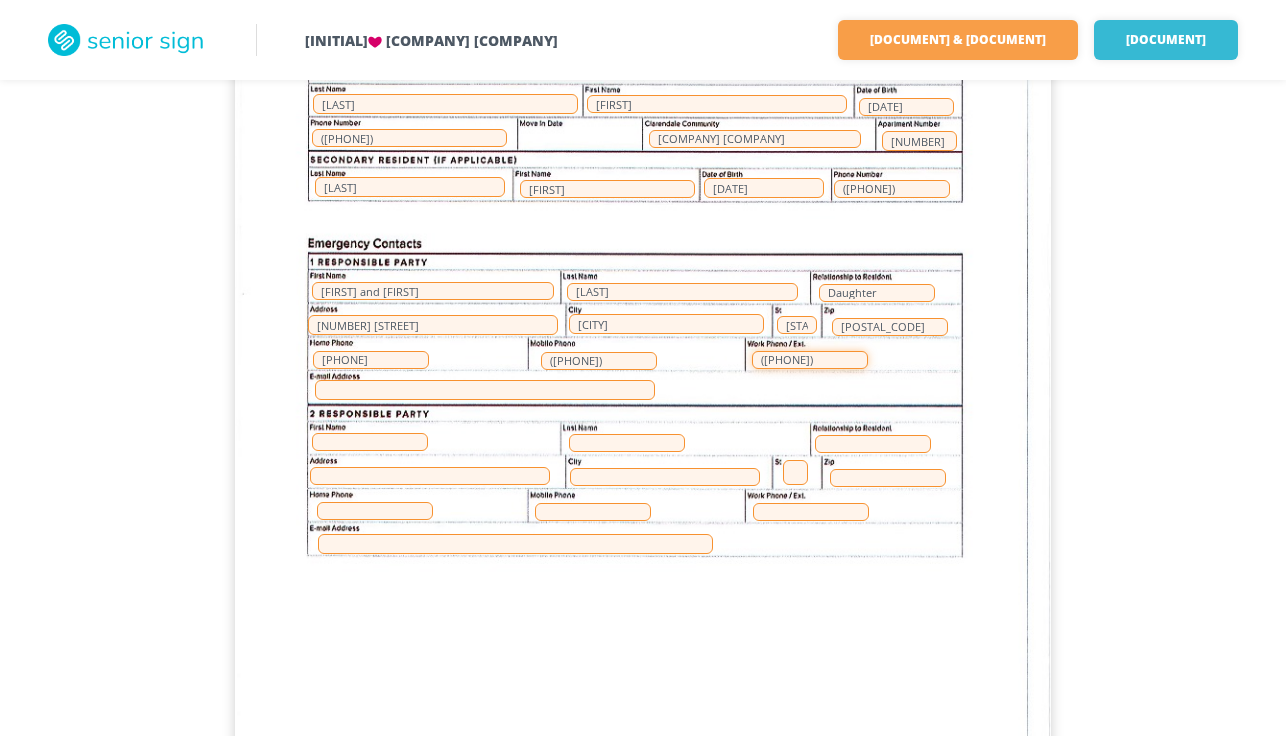 scroll, scrollTop: 250, scrollLeft: 0, axis: vertical 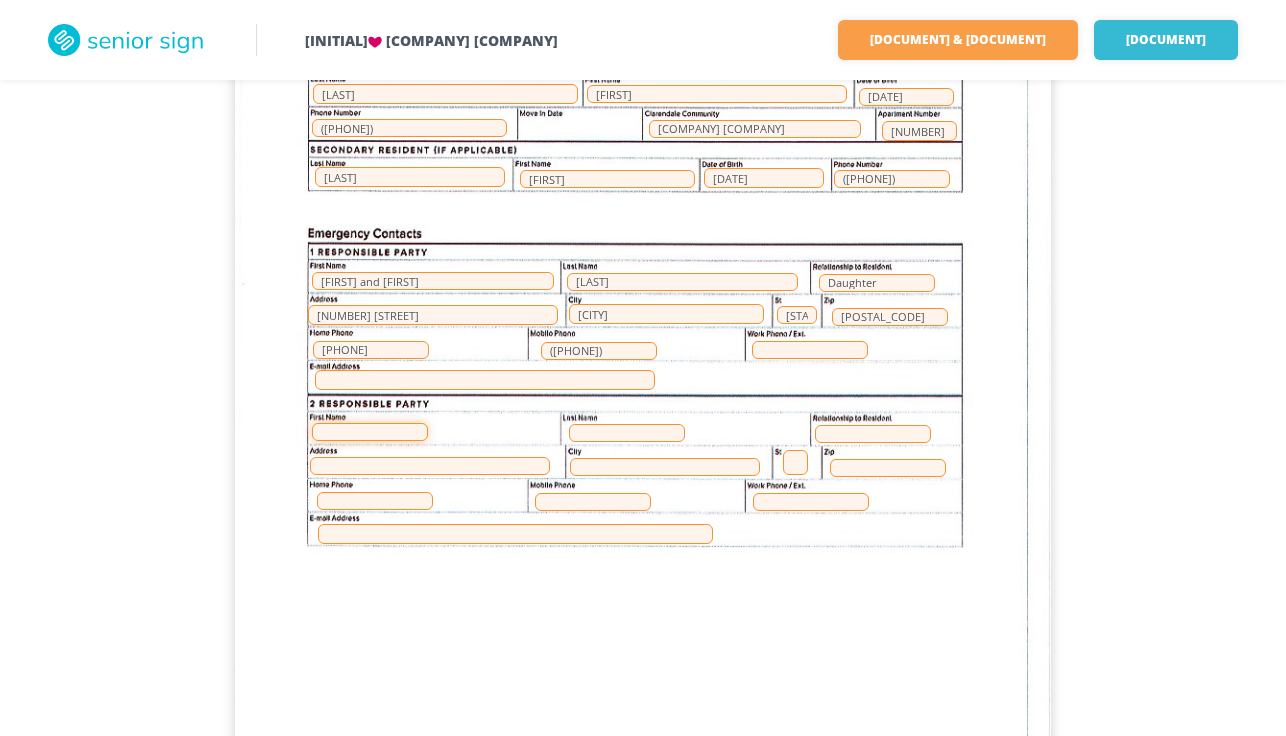 click at bounding box center (370, 432) 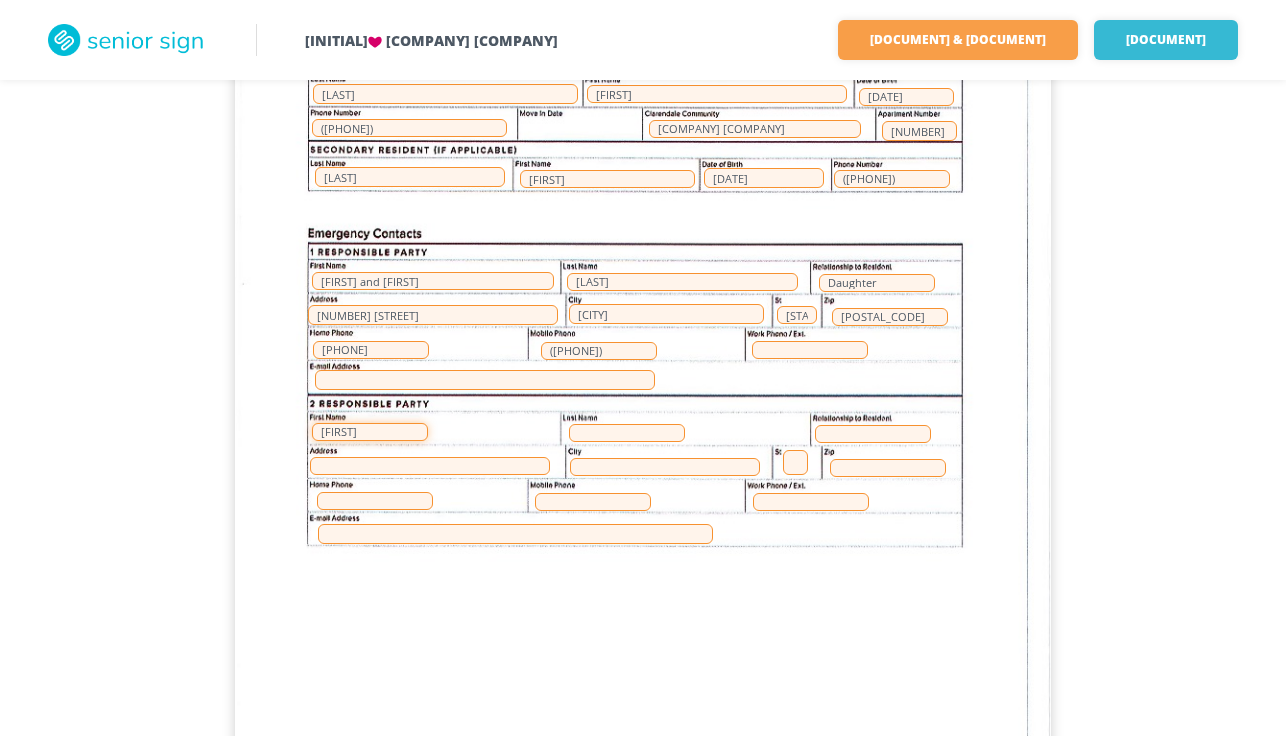 type on "[FIRST]" 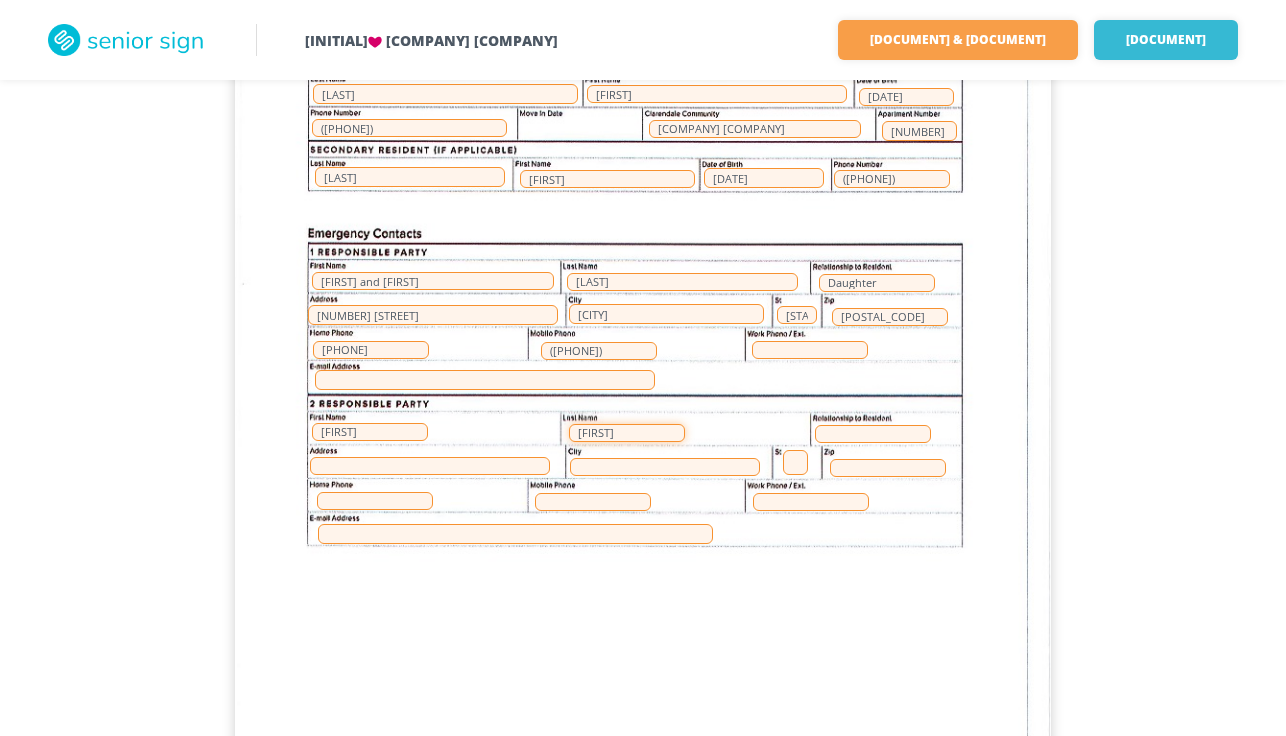 type on "[FIRST]" 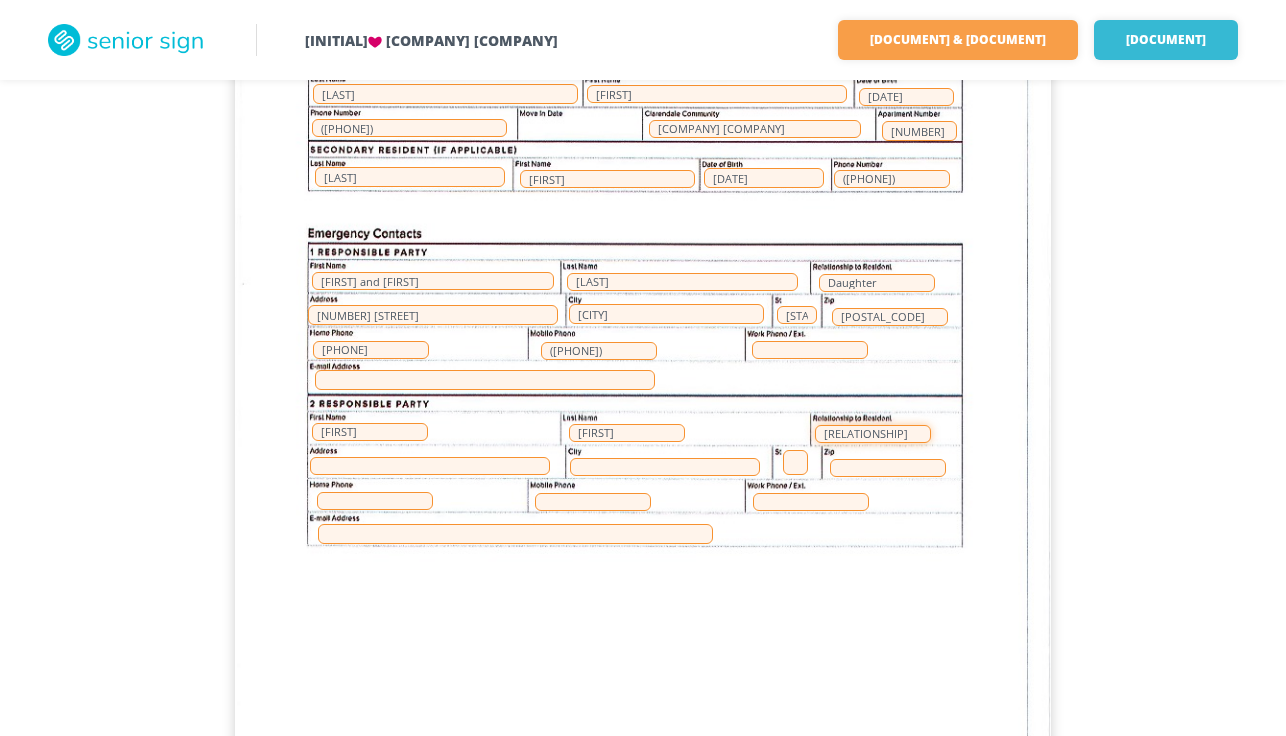 type on "[RELATIONSHIP]" 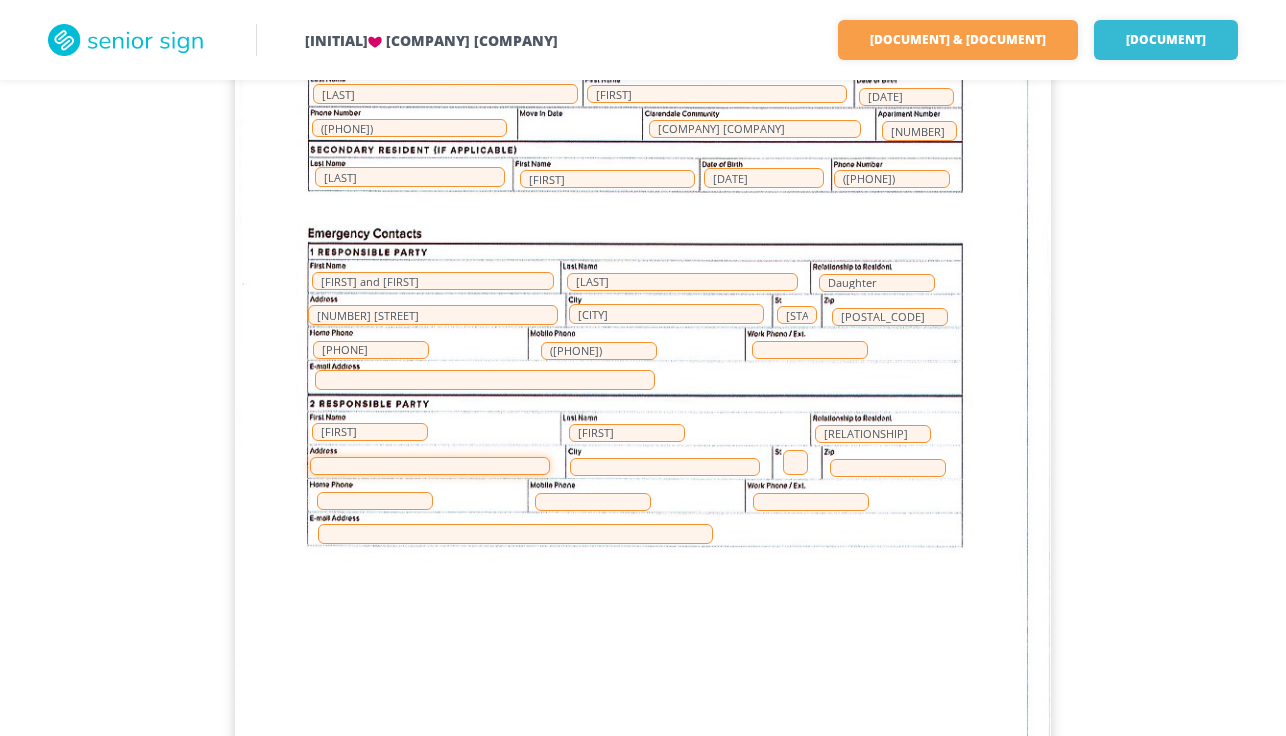 click at bounding box center (430, 466) 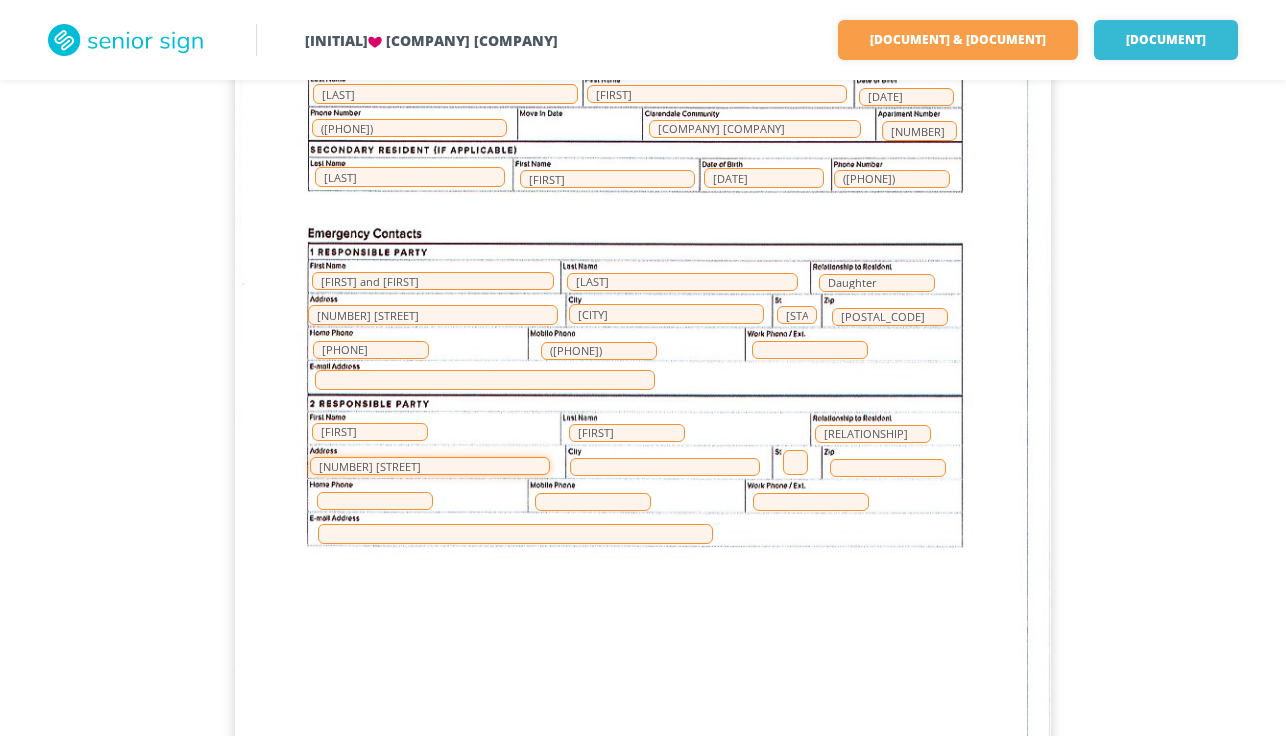 type on "[NUMBER] [STREET]" 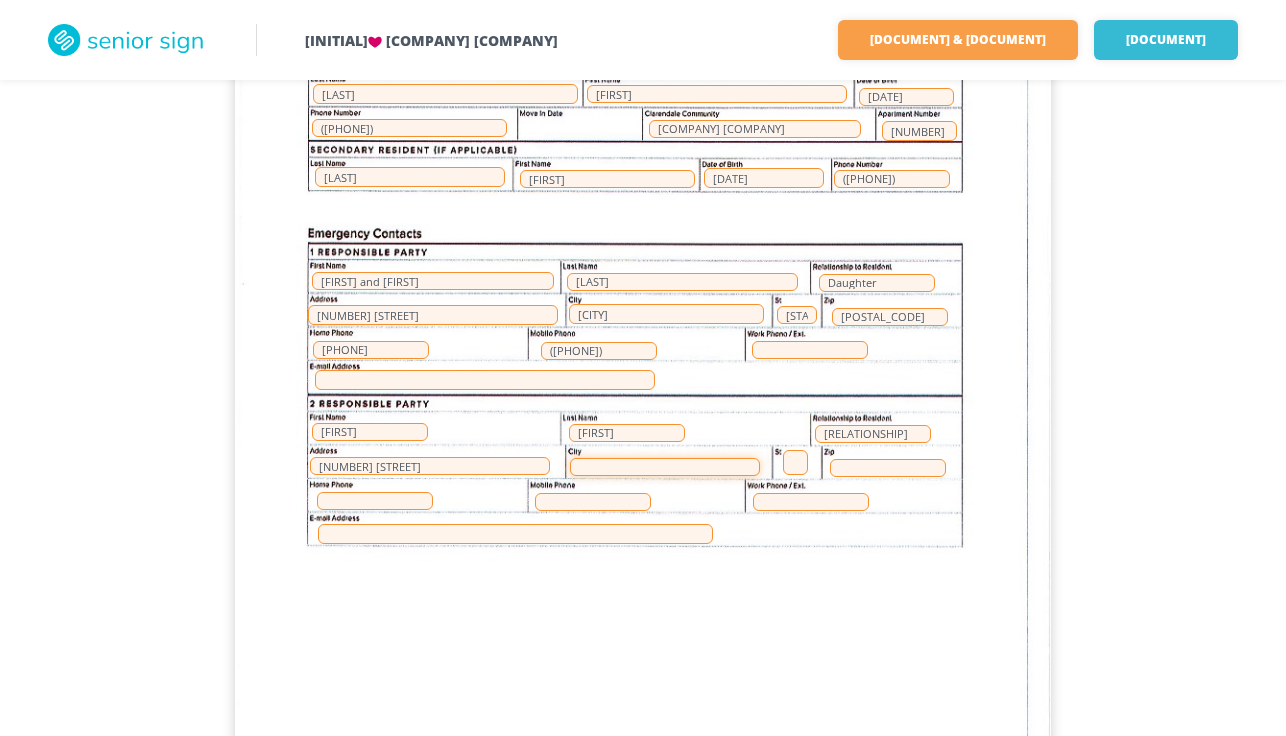 click at bounding box center (665, 467) 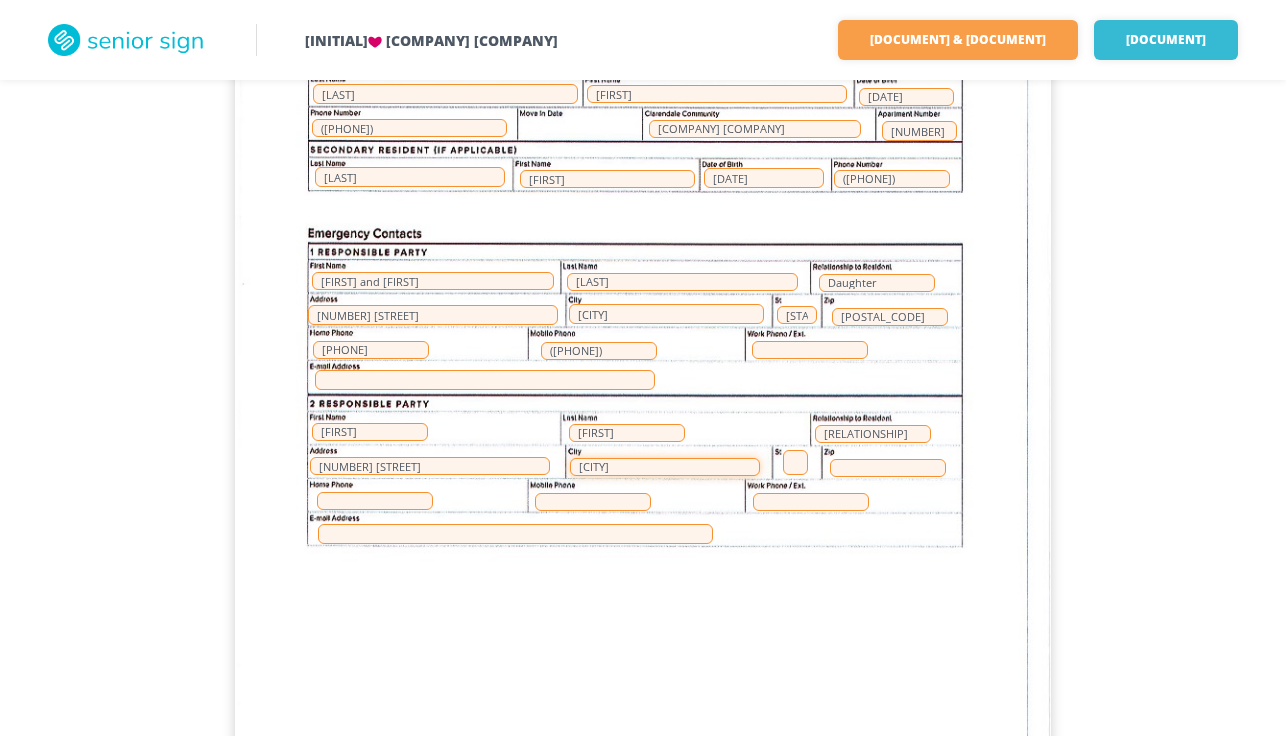 type on "[CITY]" 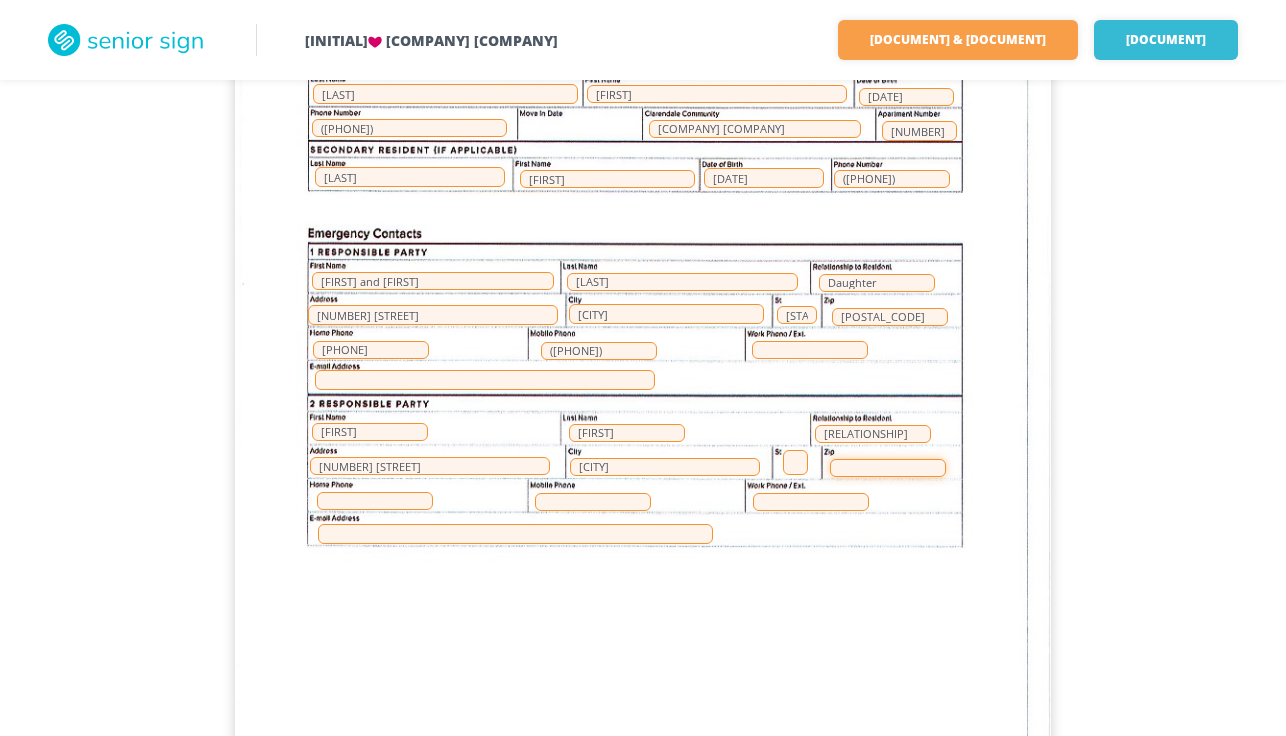 scroll, scrollTop: 286, scrollLeft: 0, axis: vertical 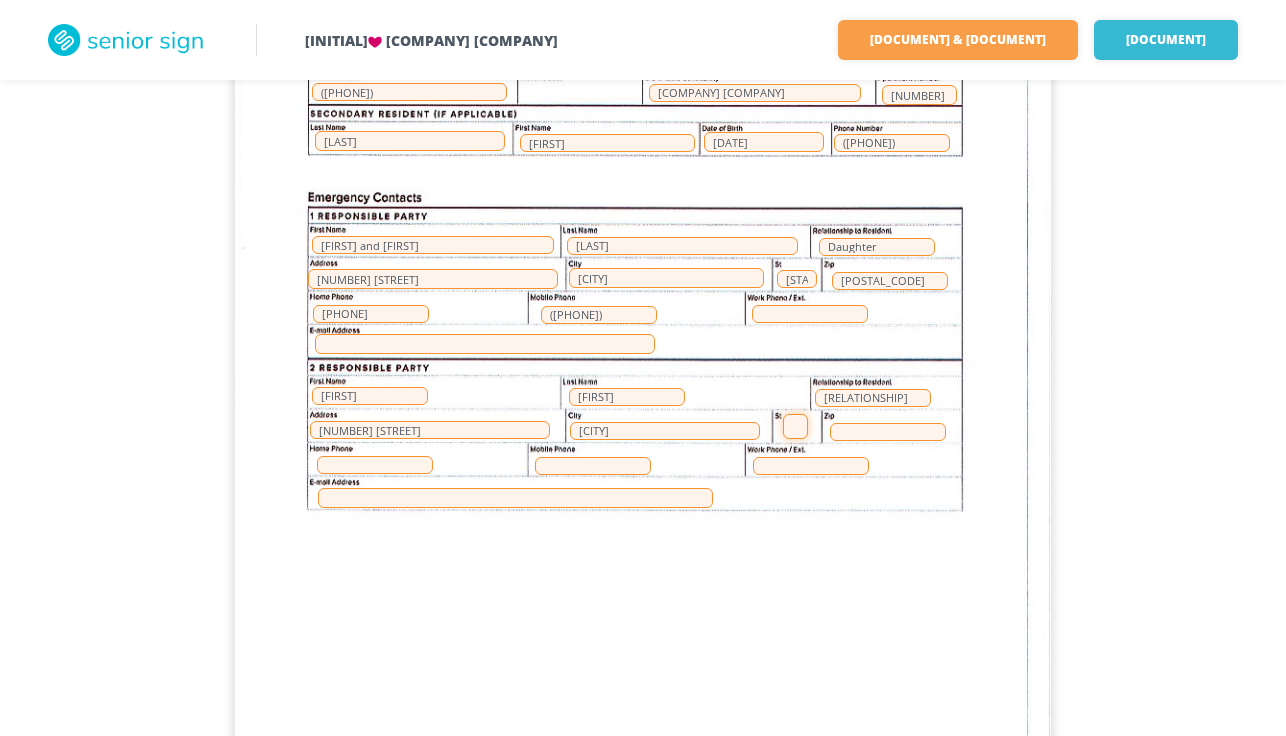 click at bounding box center (795, 426) 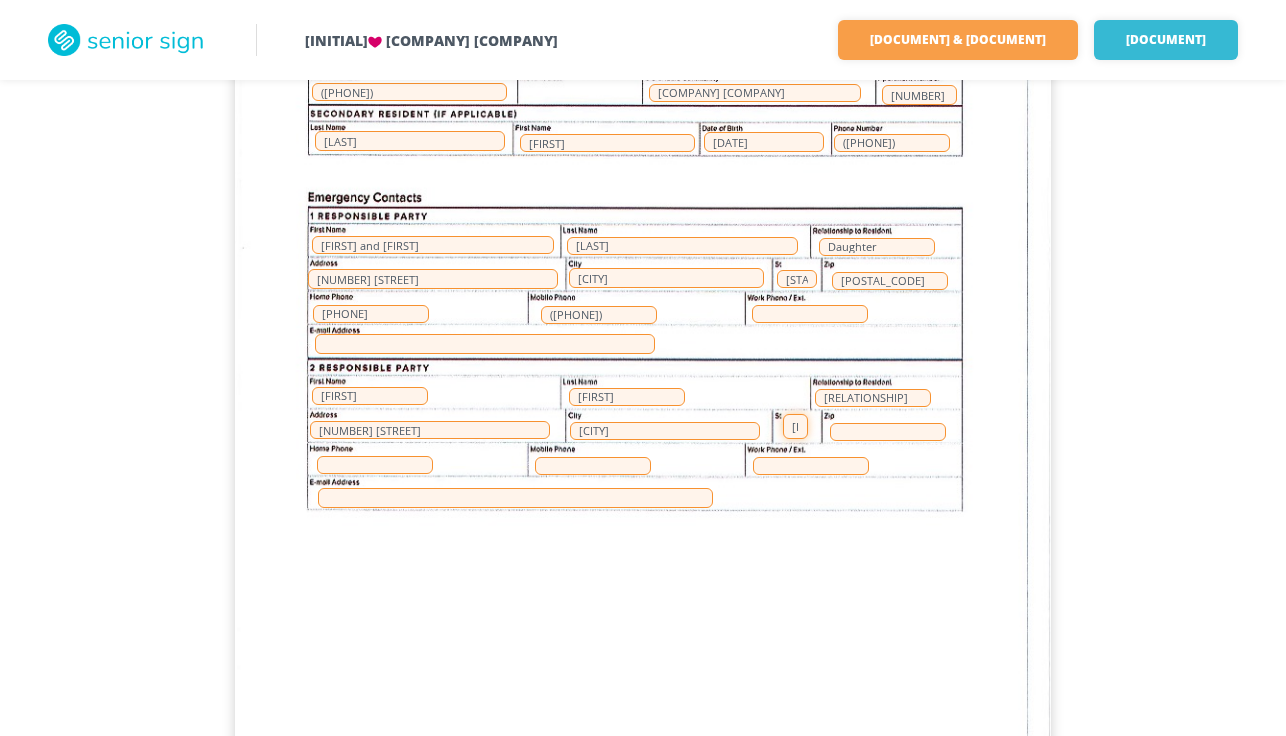 type on "[INITIAL]" 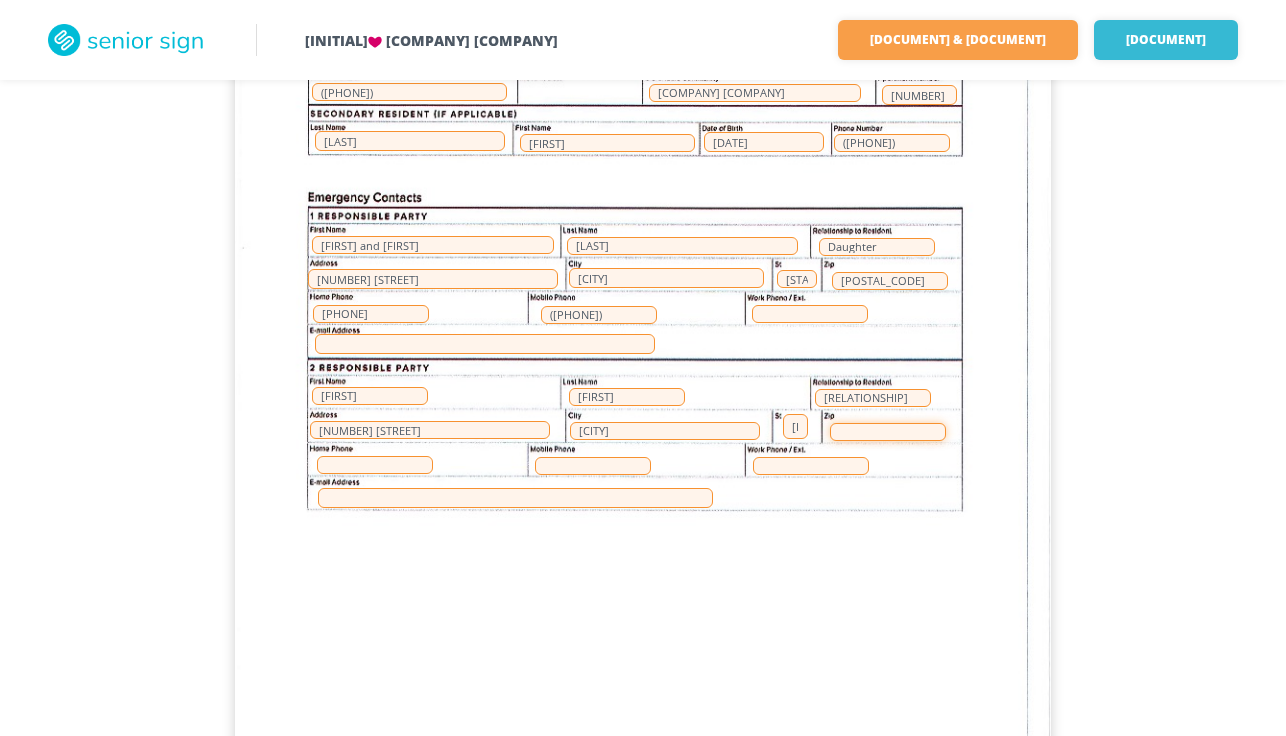 click at bounding box center (888, 432) 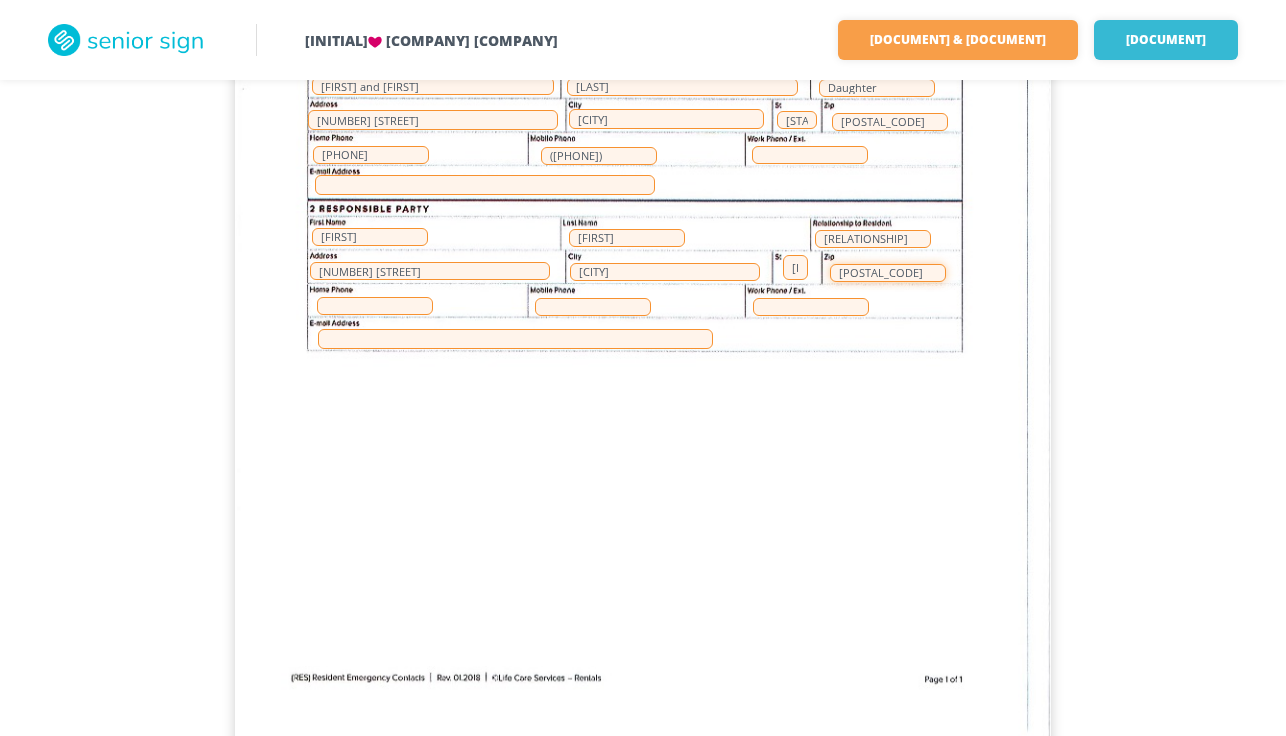 scroll, scrollTop: 447, scrollLeft: 0, axis: vertical 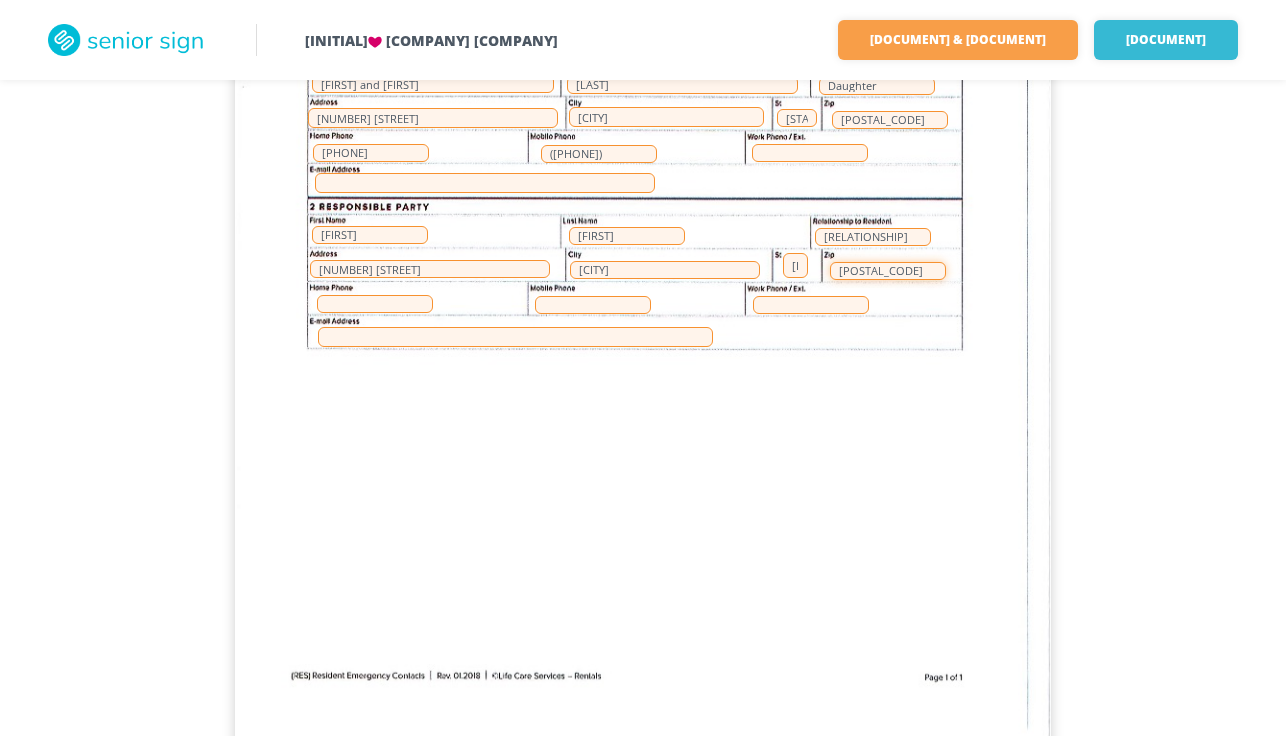 type on "[POSTAL_CODE]" 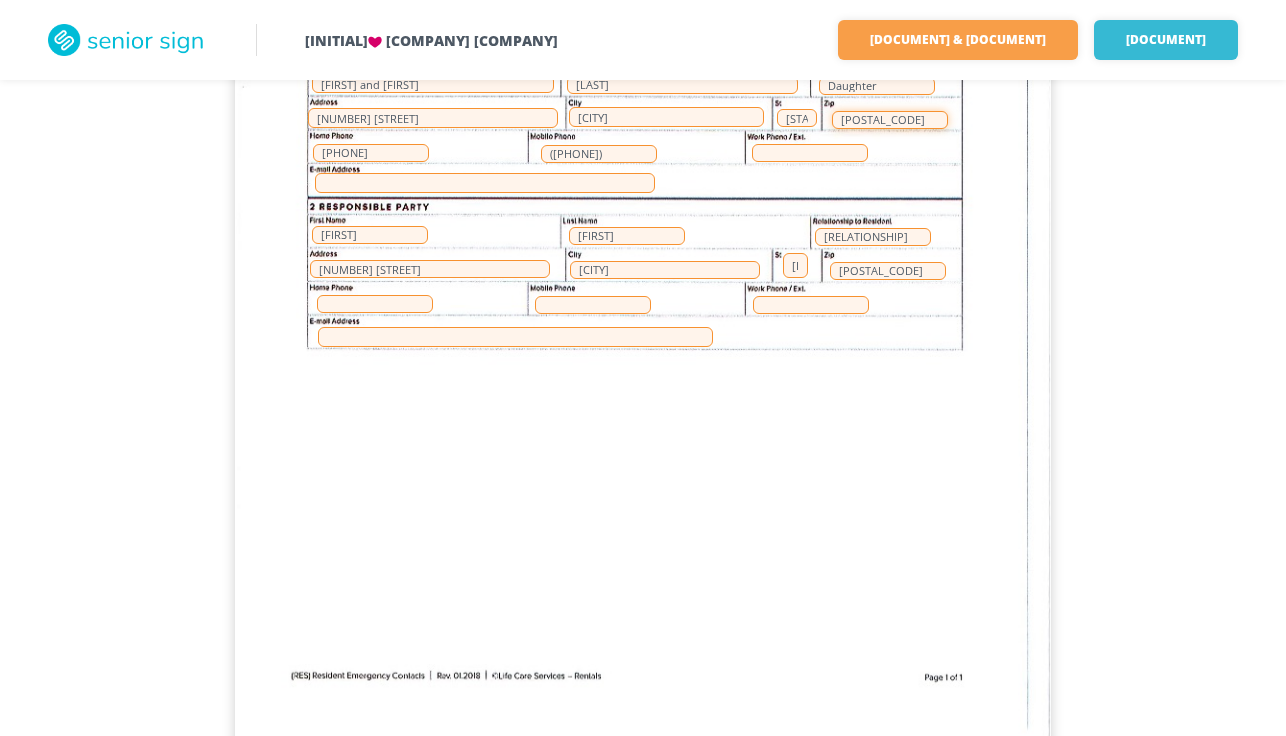 click on "[POSTAL_CODE]" at bounding box center (890, 120) 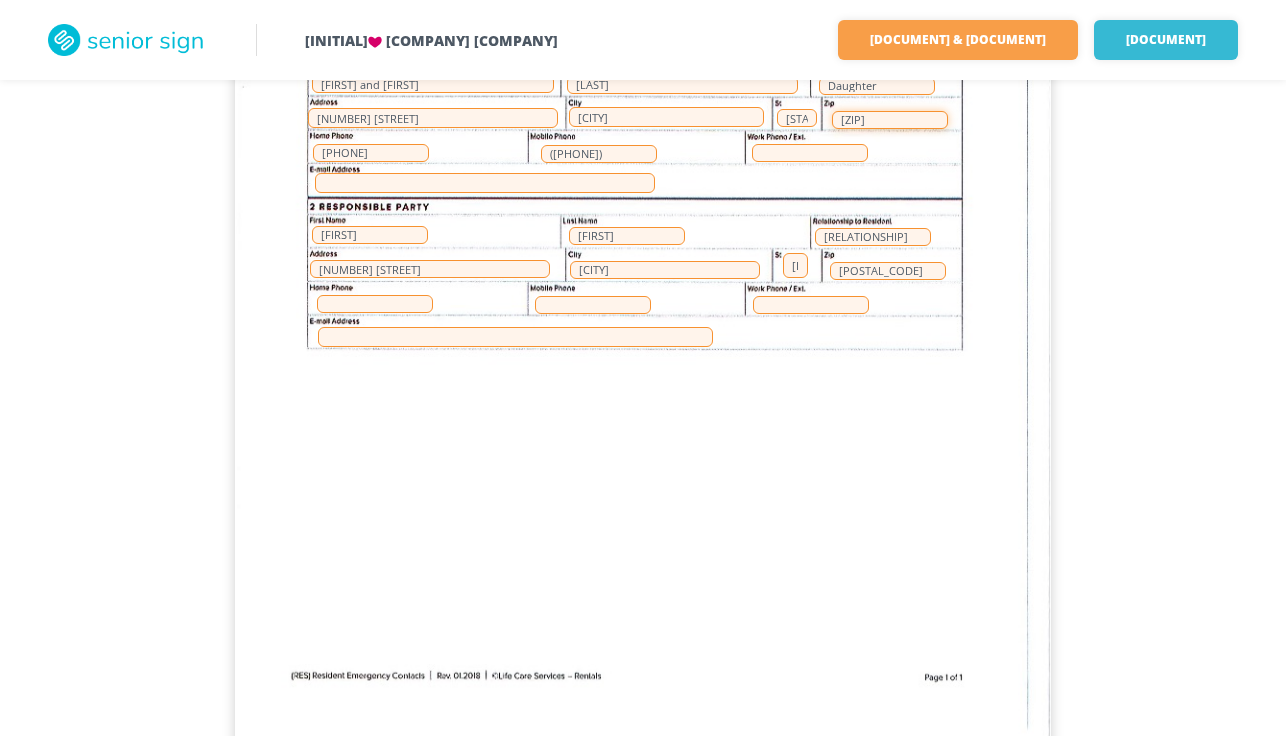 type on "[ZIP]" 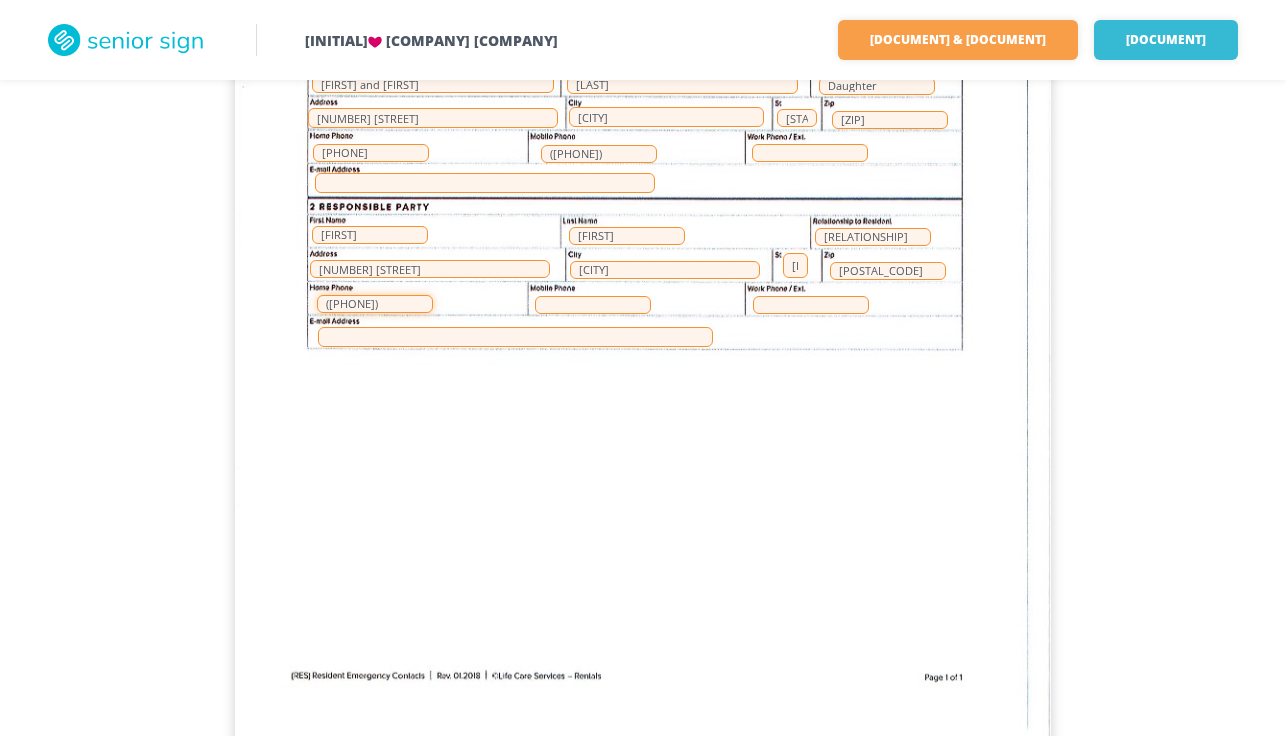 click on "([PHONE])" at bounding box center [375, 304] 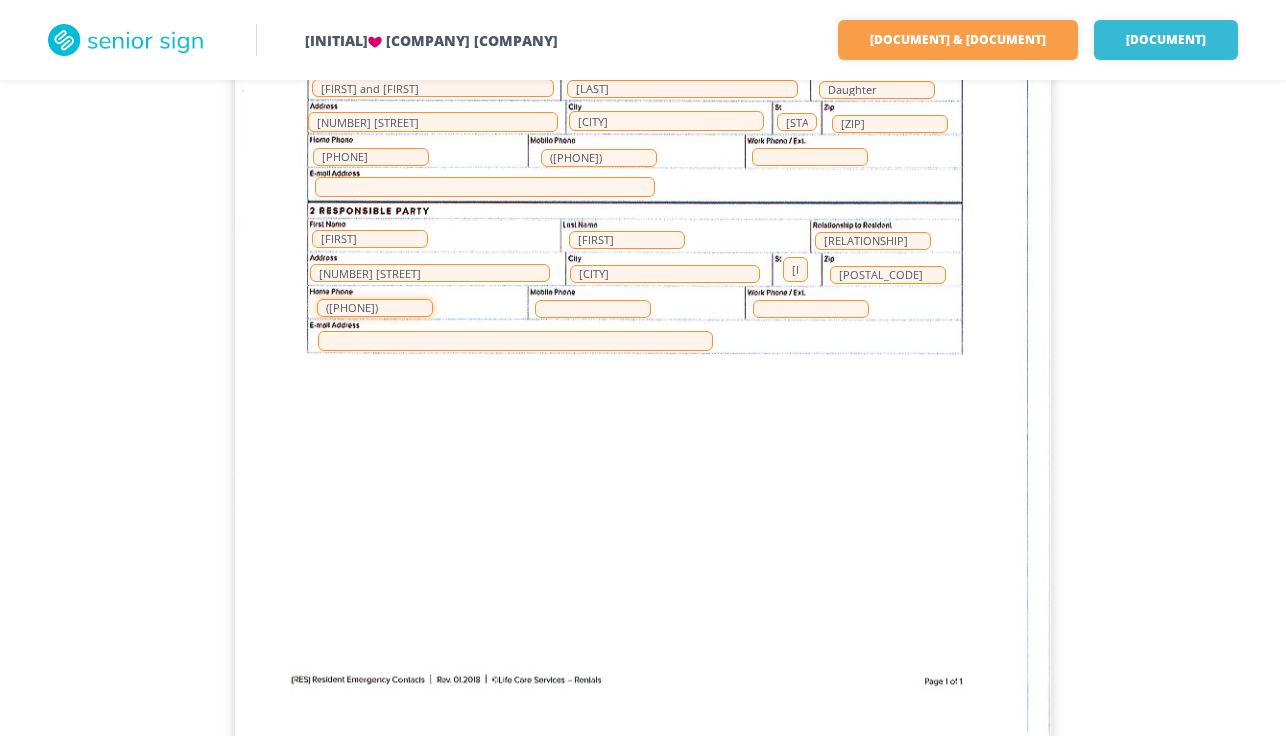 scroll, scrollTop: 440, scrollLeft: 0, axis: vertical 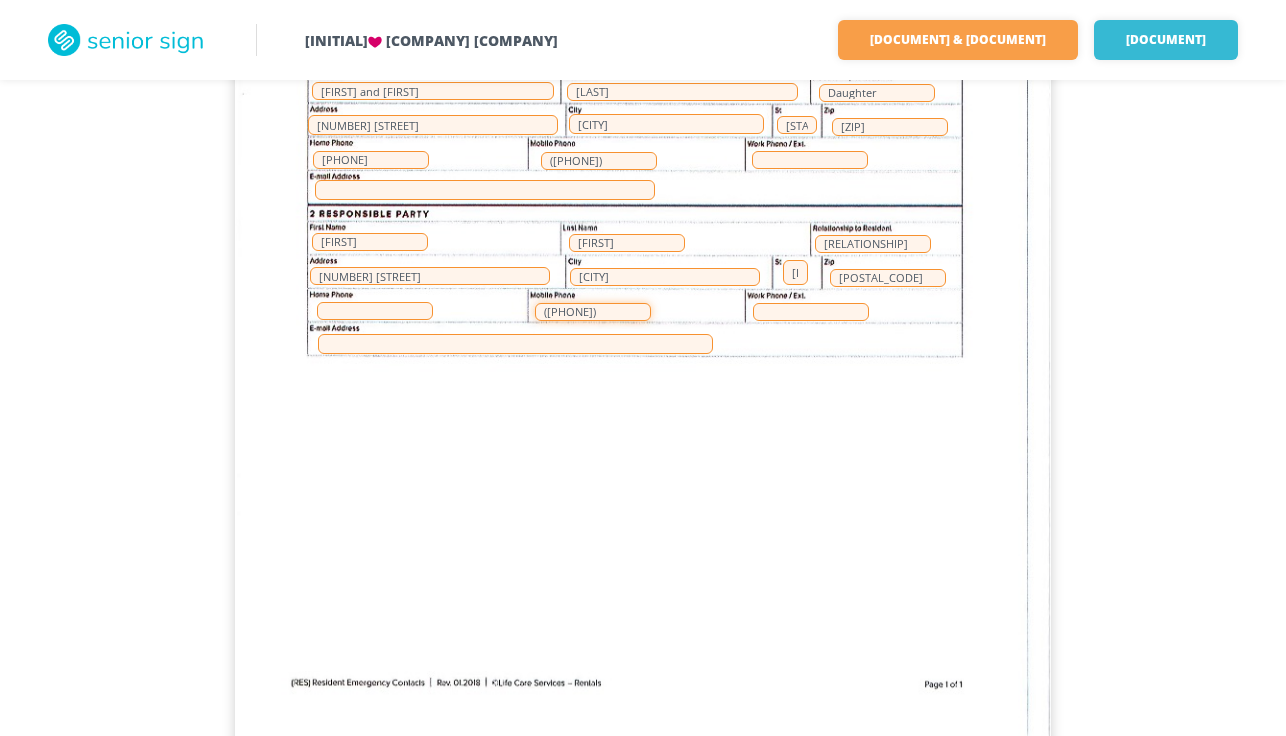 click on "([PHONE])" at bounding box center [593, 312] 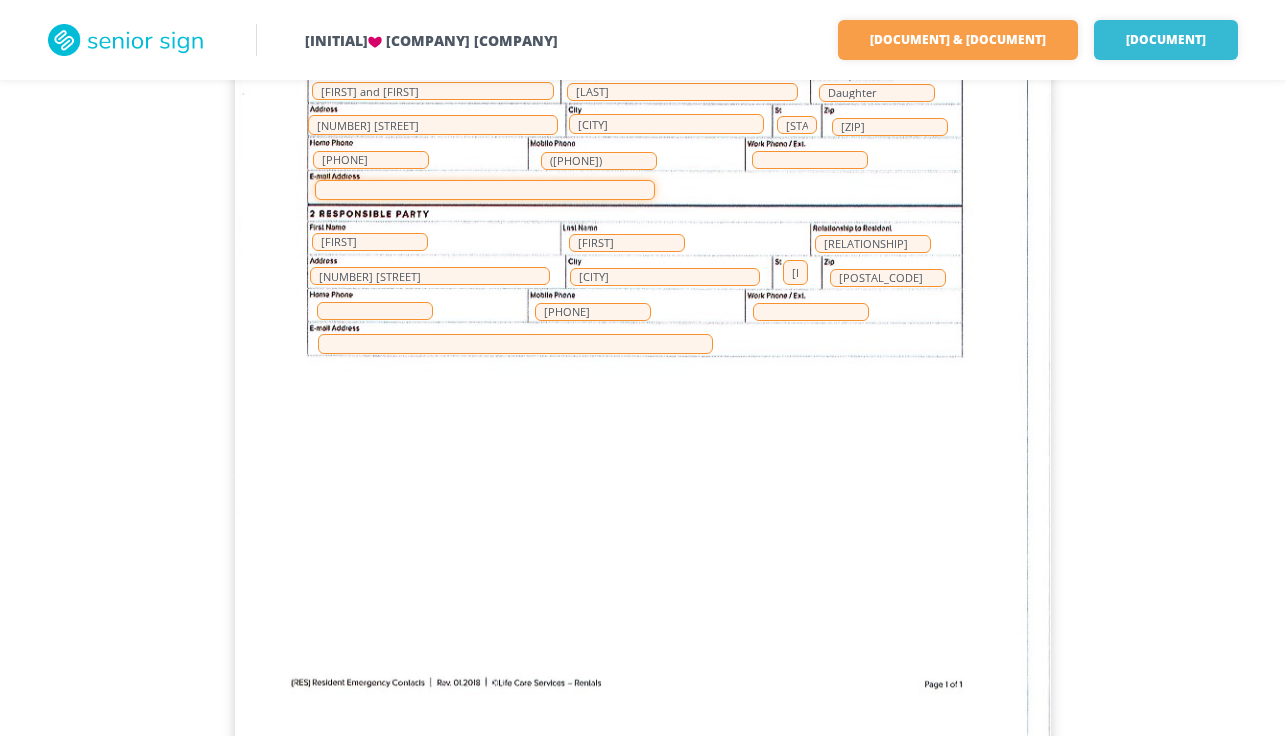 click at bounding box center [485, 190] 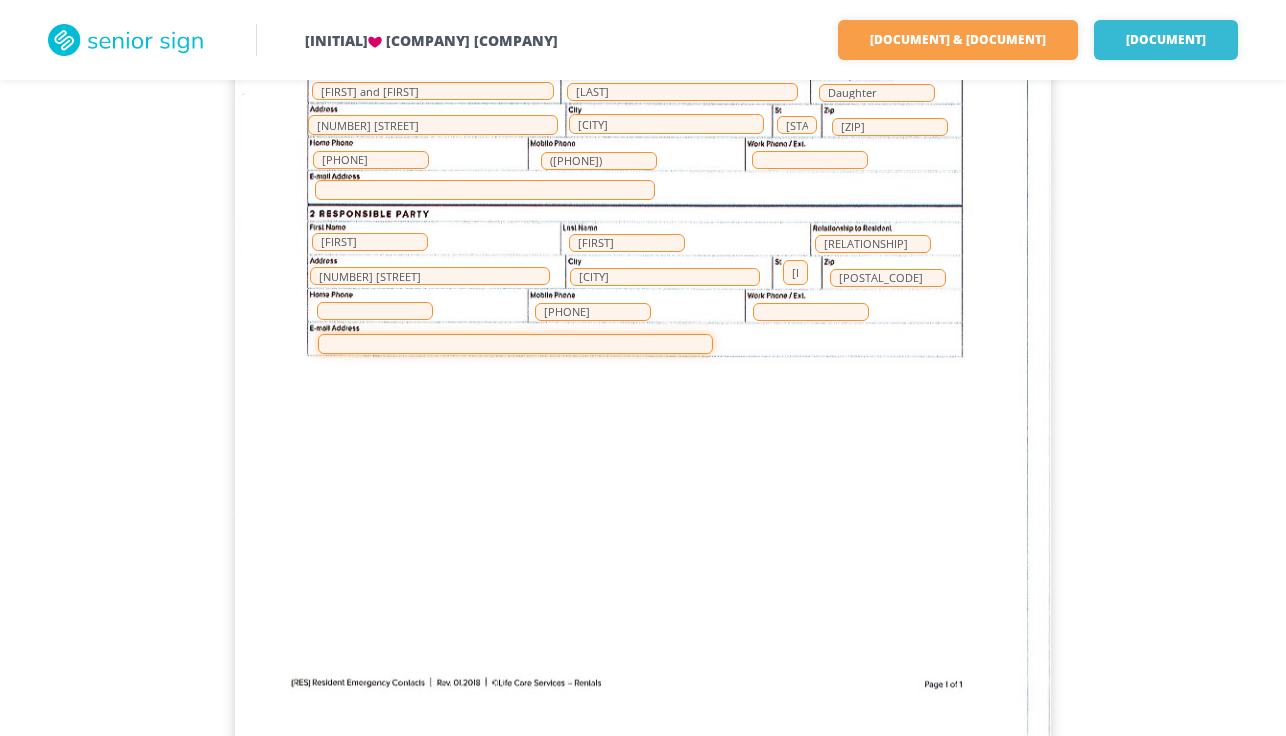 click at bounding box center (515, 344) 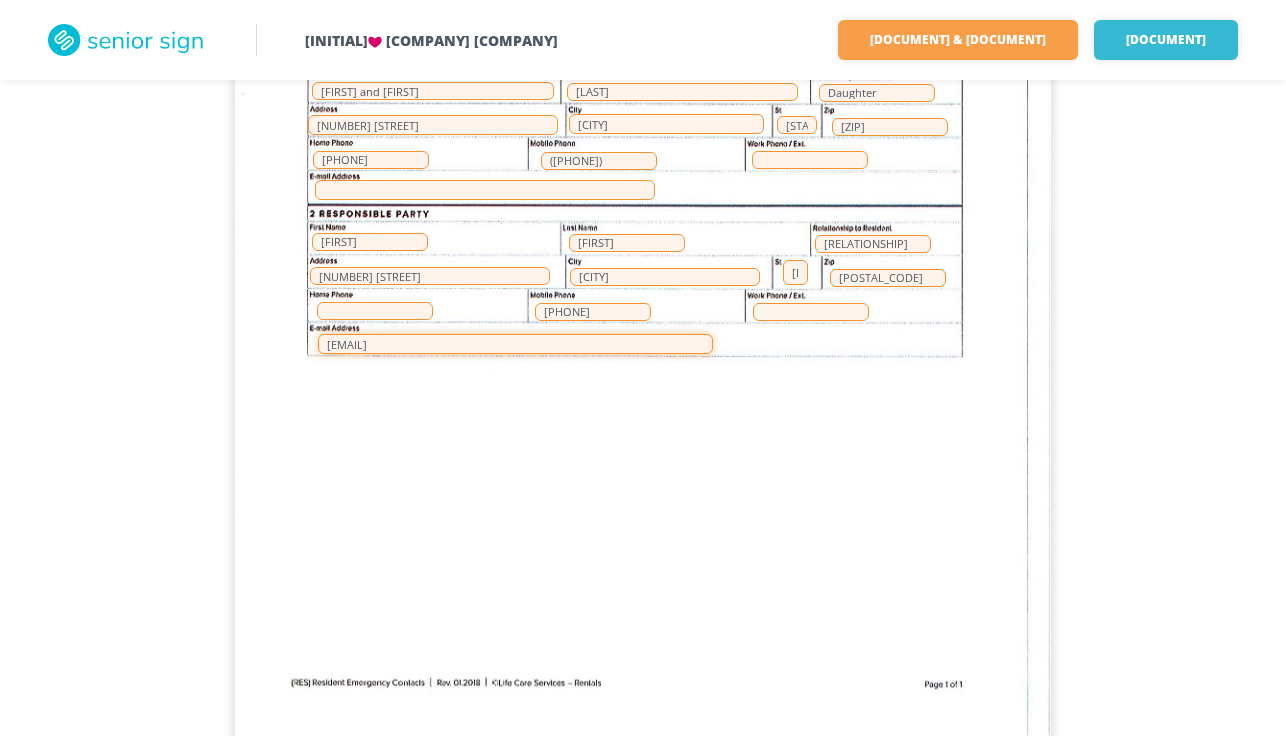 type on "[EMAIL]" 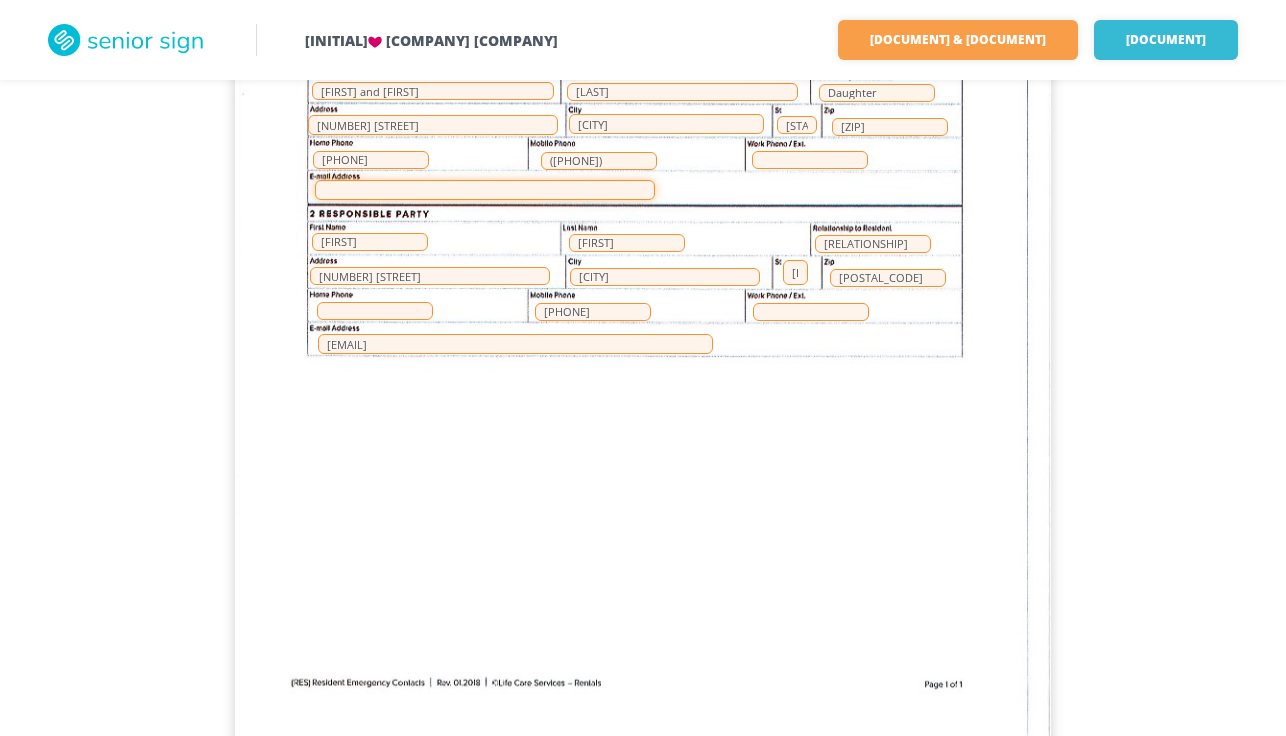 click at bounding box center [485, 190] 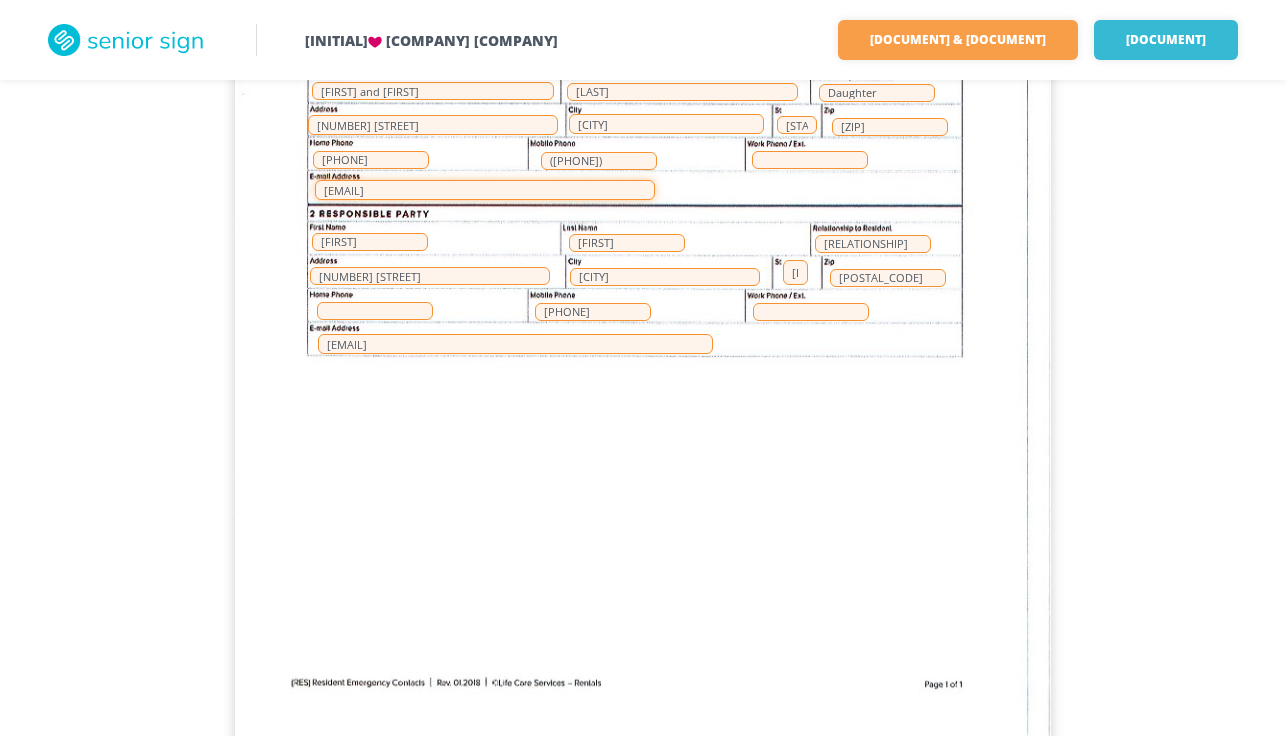 click on "[EMAIL]" at bounding box center (485, 190) 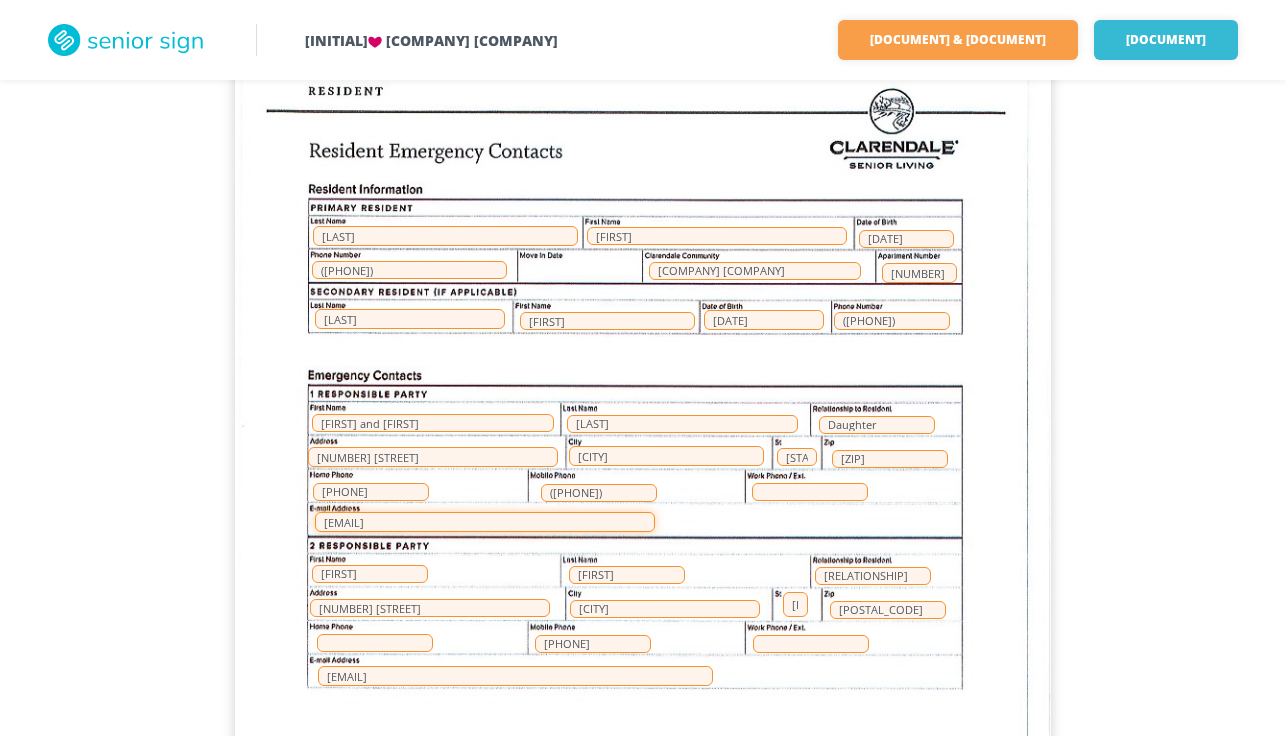 scroll, scrollTop: 70, scrollLeft: 0, axis: vertical 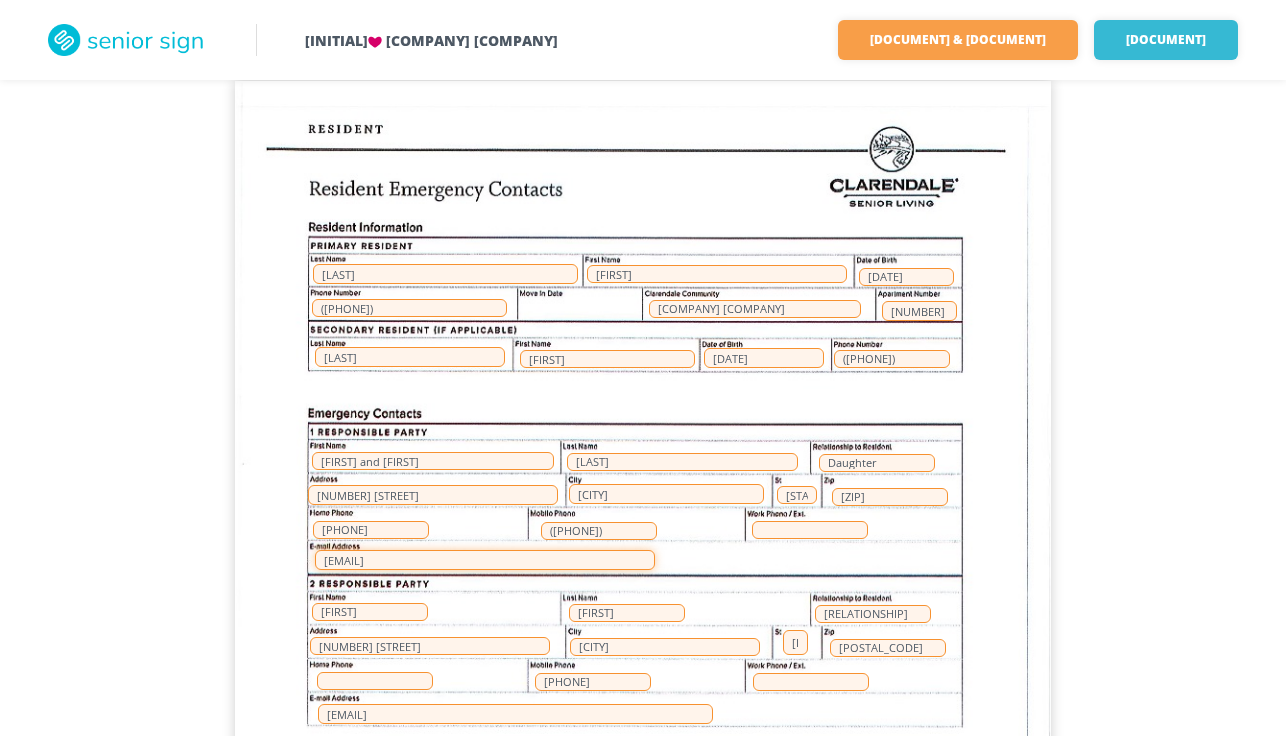 type on "[EMAIL]" 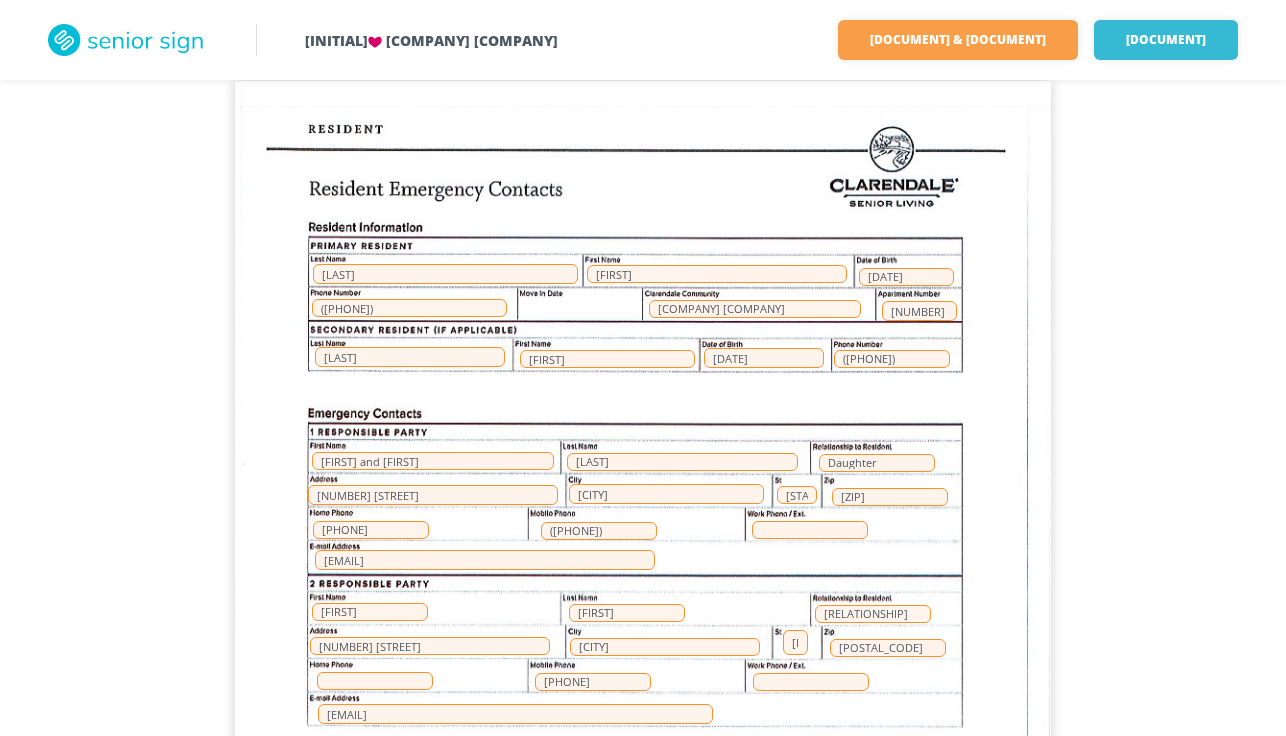 click on "[LAST] [FIRST] [DATE] ([PHONE]) [COMPANY] [NUMBER] [FIRST] ([PHONE]) [FIRST] and [FIRST] [LAST] [LAST] [CITY] [NUMBER] [STREET] [STATE] [ZIP] ([PHONE]) ([PHONE]) [EMAIL] [FIRST] [LAST] [LAST] [CITY] [ZIP] ([PHONE]) ([PHONE]) [EMAIL]" at bounding box center (643, 609) 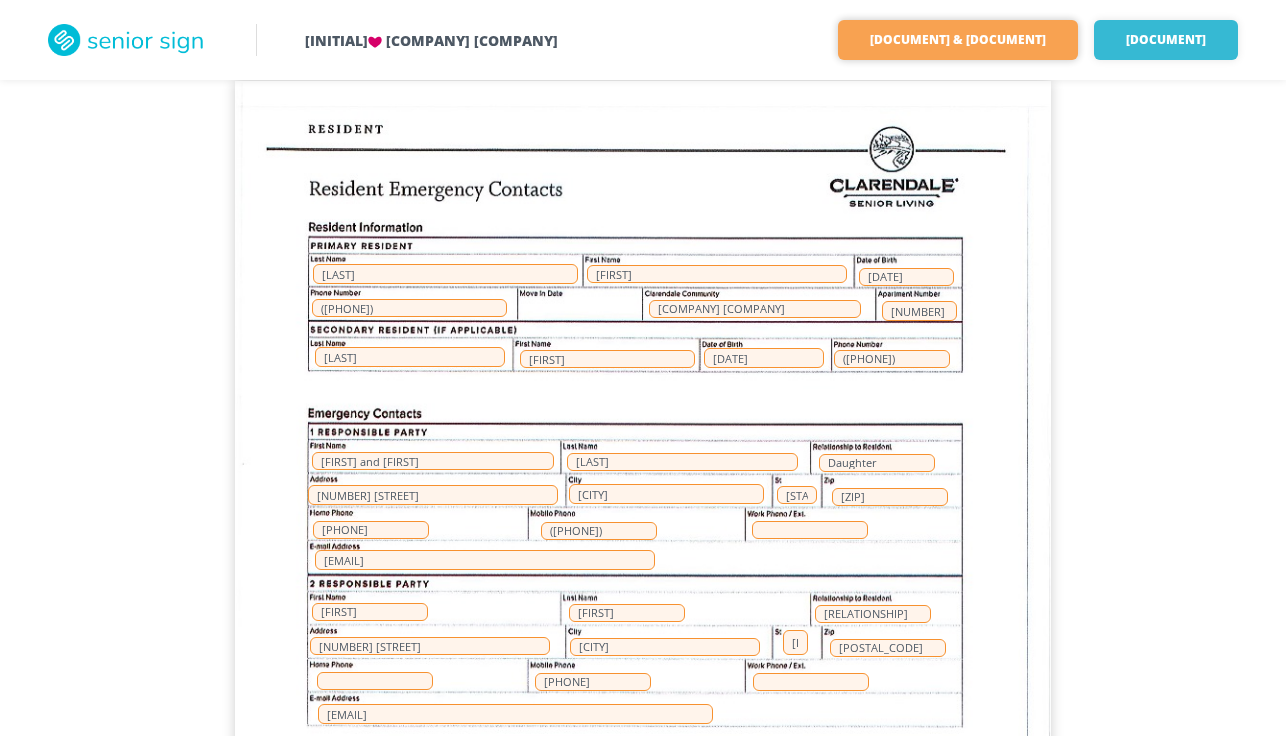 scroll, scrollTop: 70, scrollLeft: 0, axis: vertical 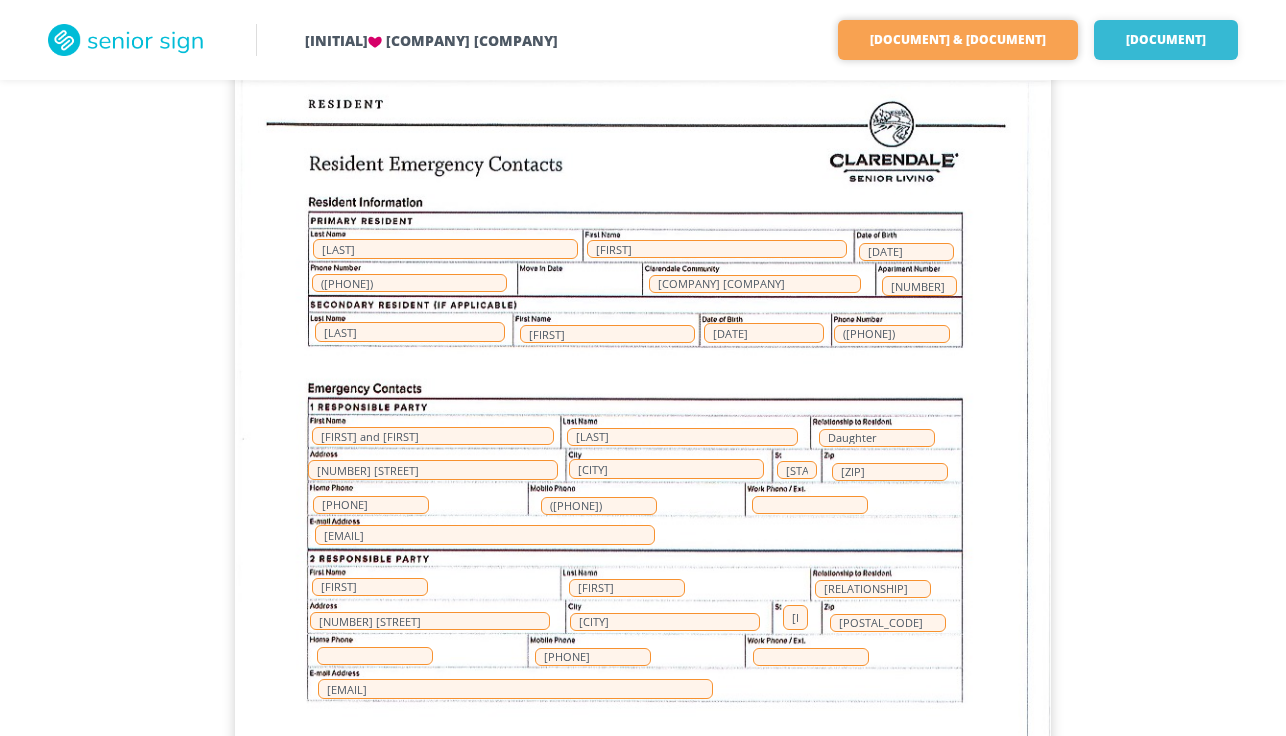 click on "[DOCUMENT] & [DOCUMENT]" at bounding box center [958, 40] 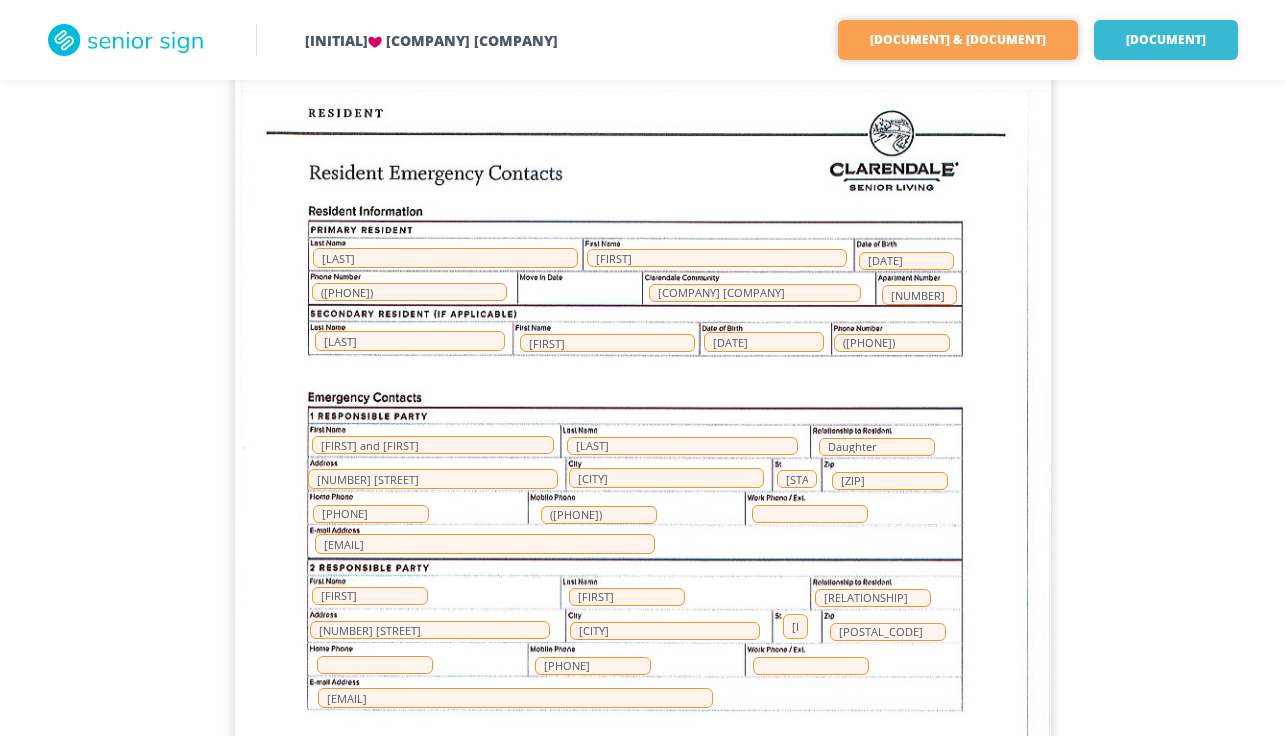 scroll, scrollTop: 0, scrollLeft: 0, axis: both 